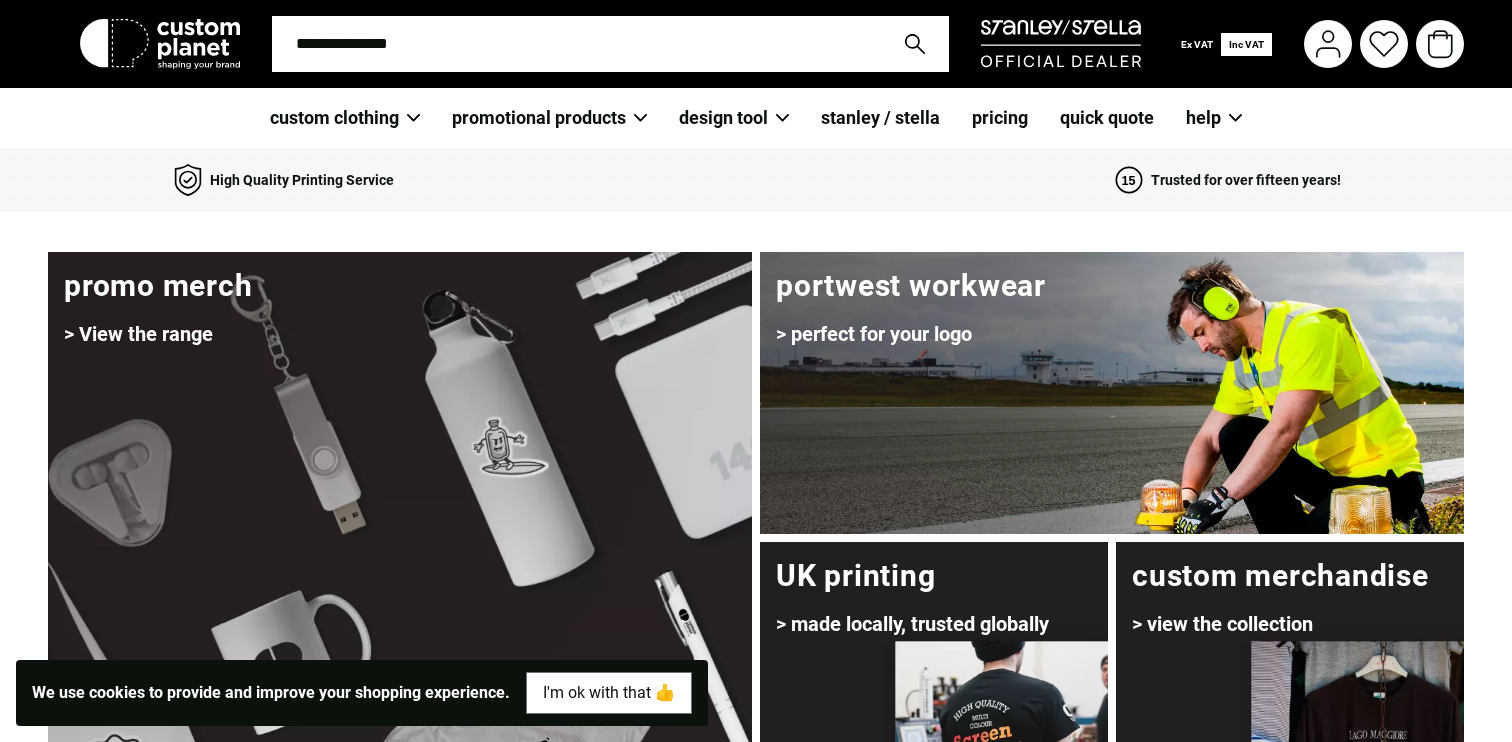 scroll, scrollTop: 0, scrollLeft: 0, axis: both 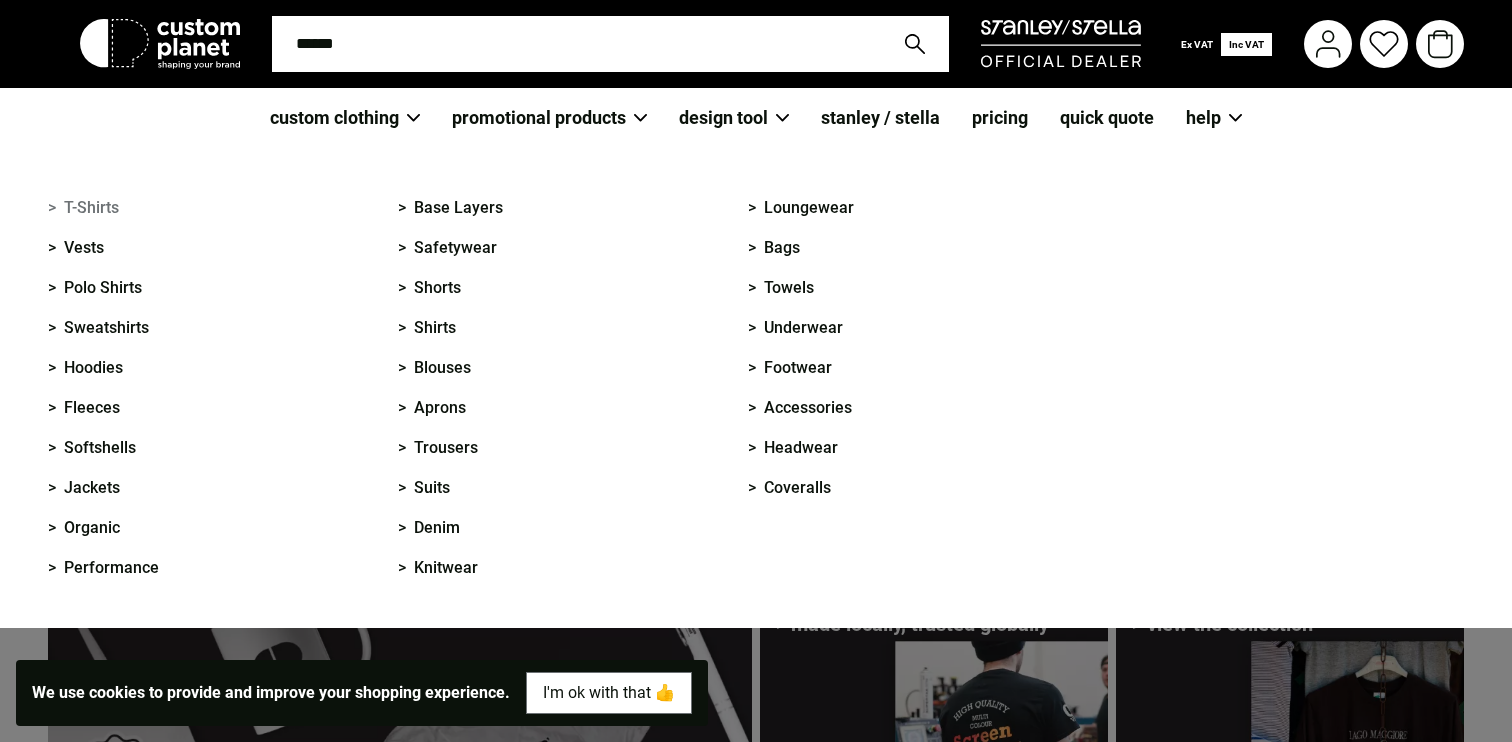 click on ">  T-Shirts" at bounding box center [83, 208] 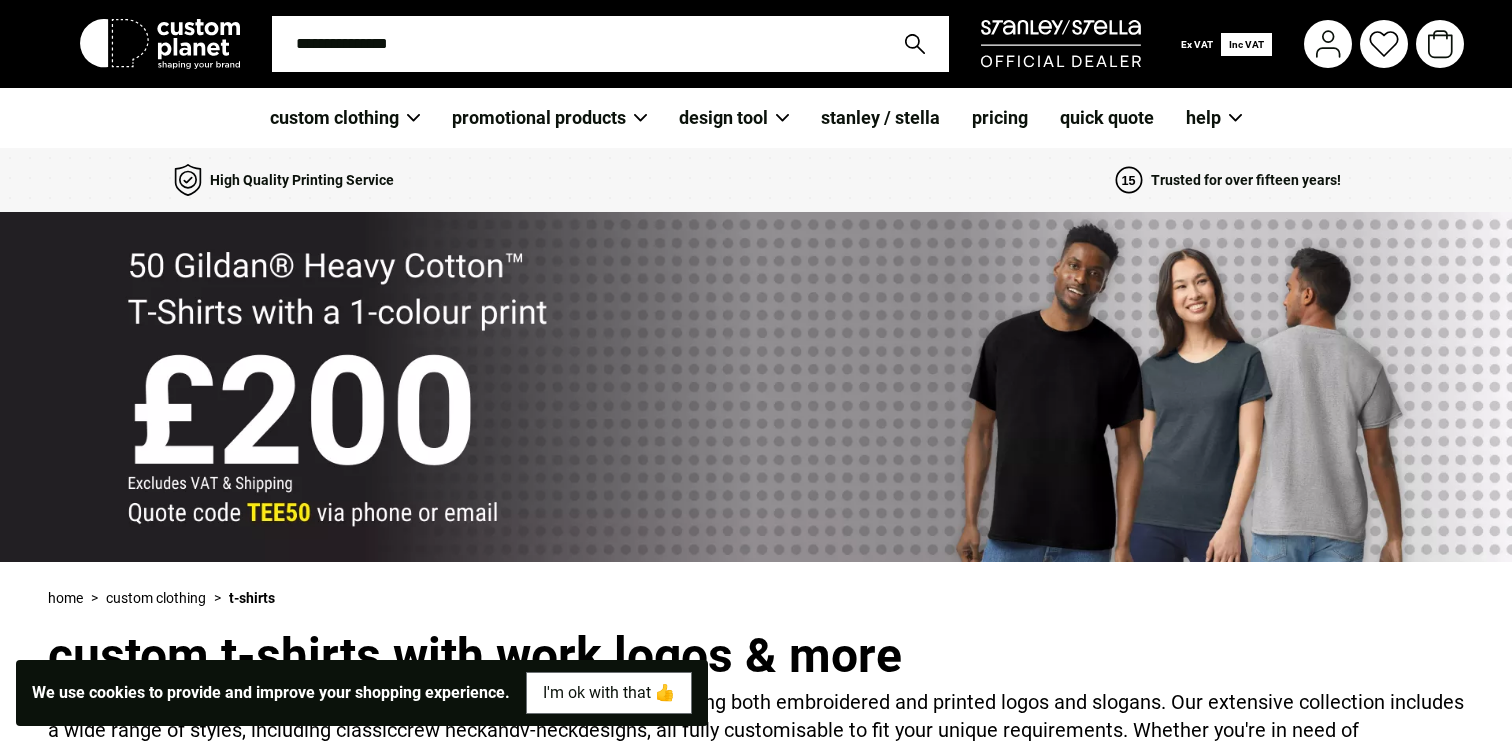 scroll, scrollTop: 0, scrollLeft: 0, axis: both 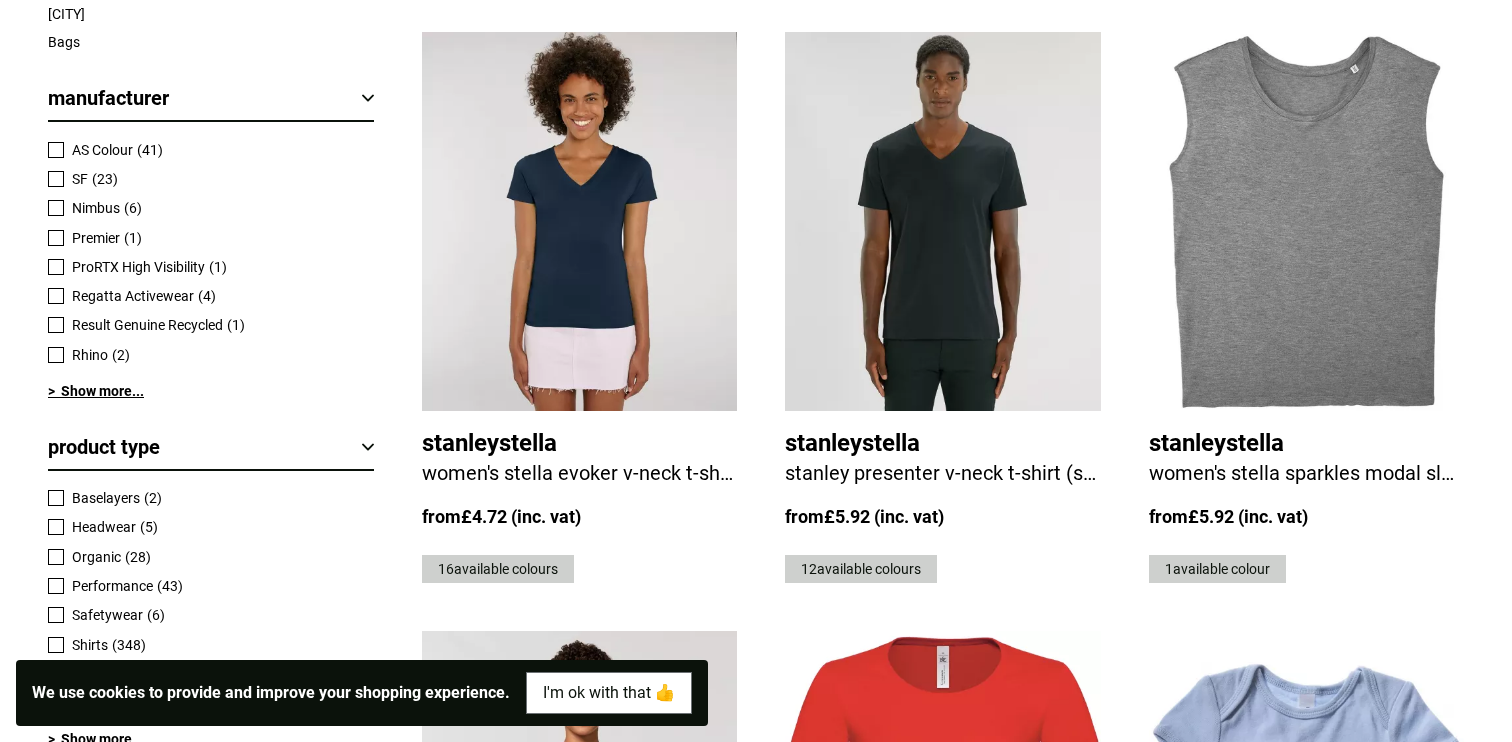 click on ">  Show more..." at bounding box center (211, 391) 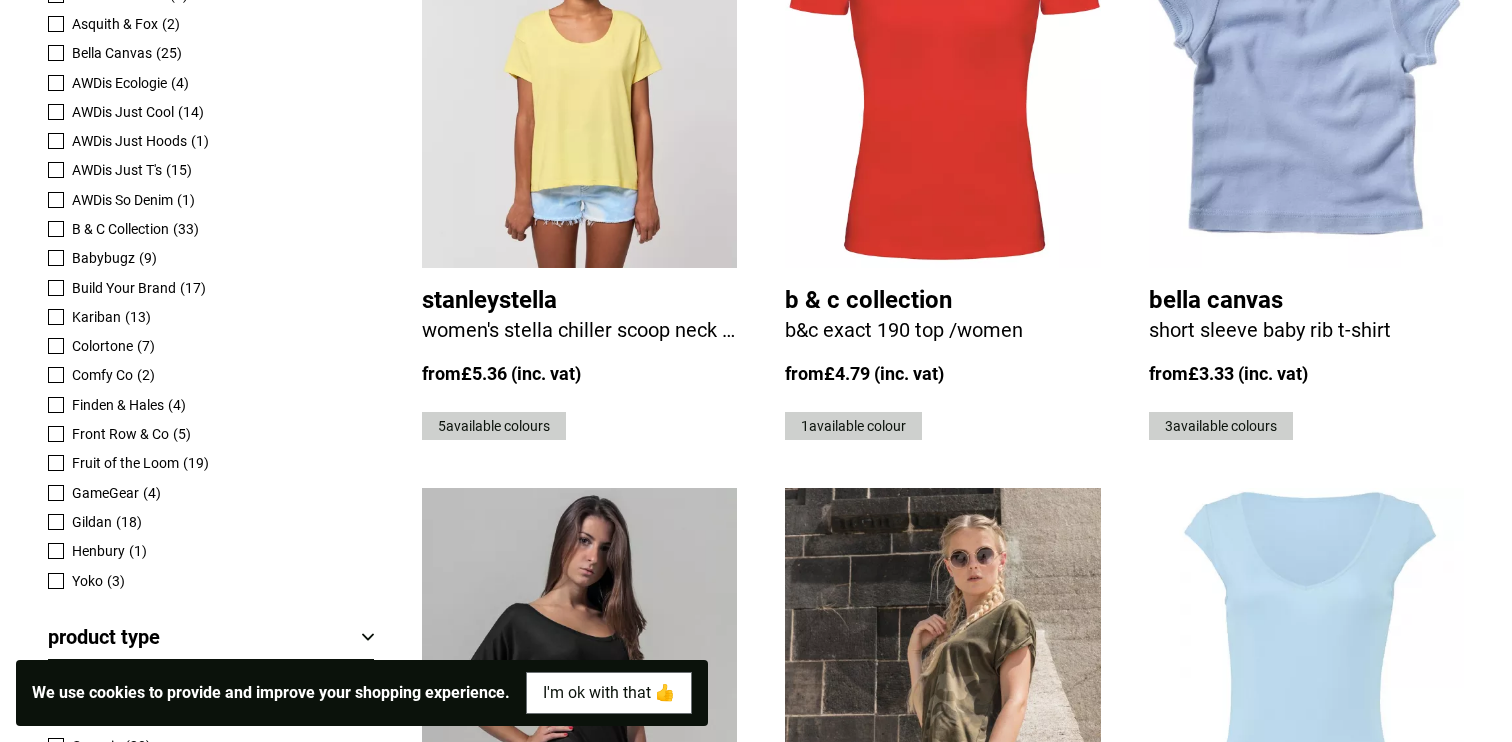 scroll, scrollTop: 1694, scrollLeft: 0, axis: vertical 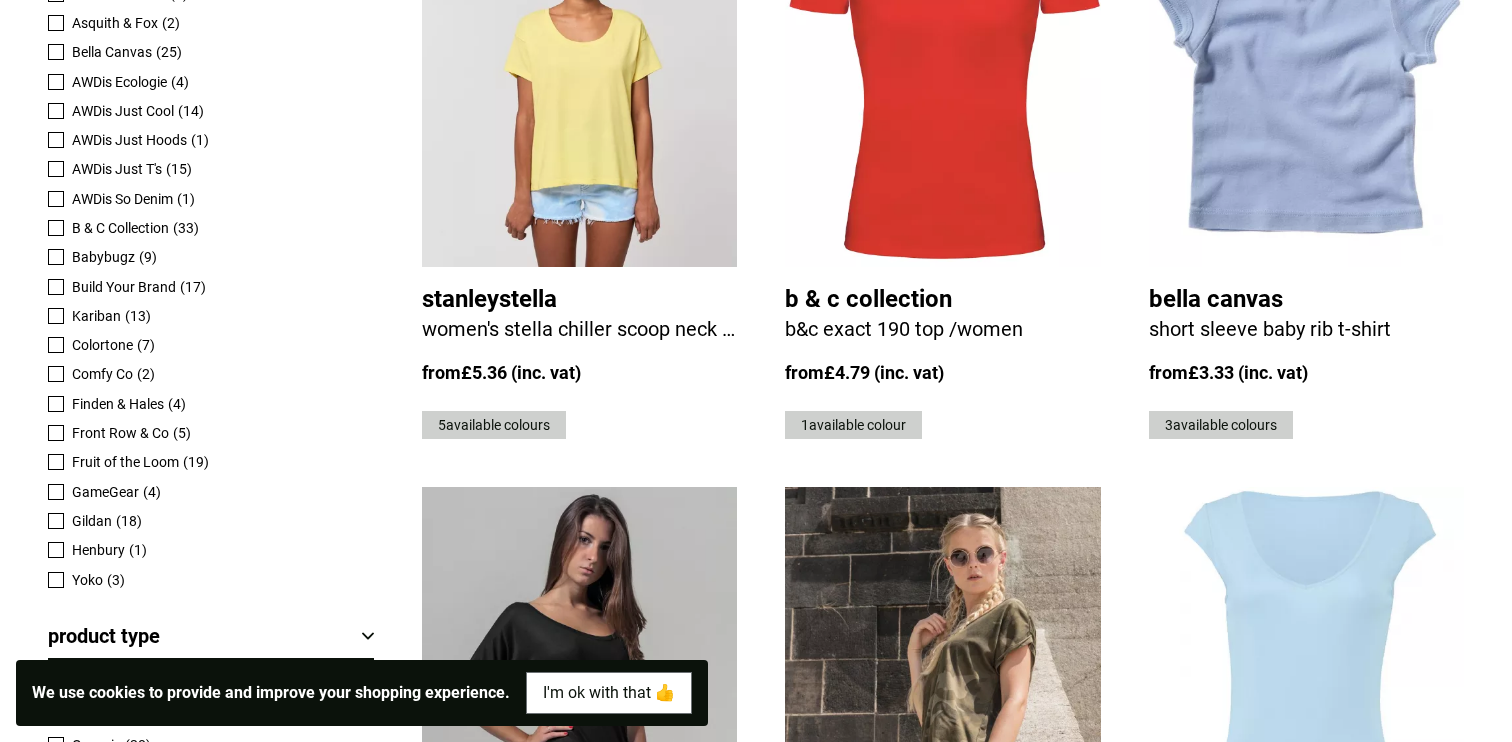 click at bounding box center [56, 521] 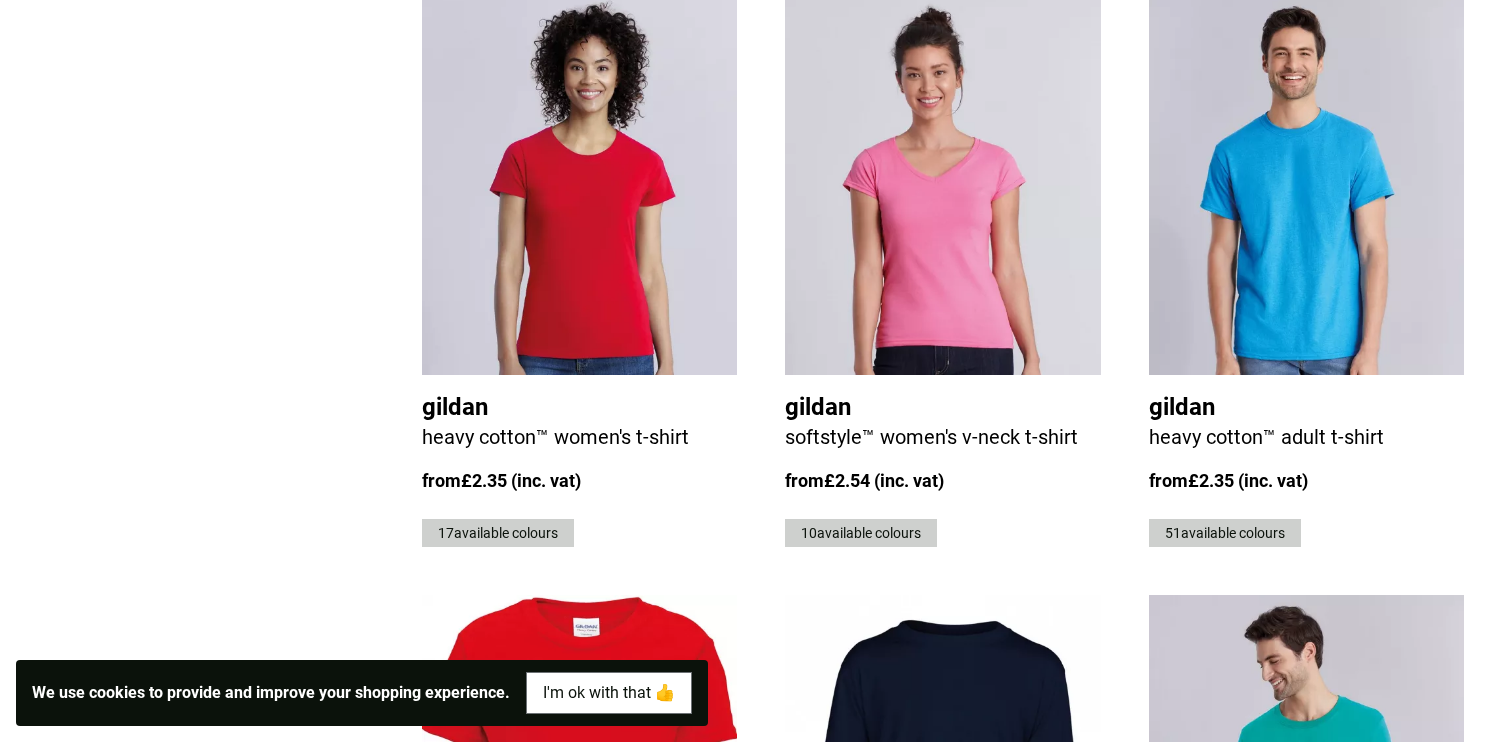 scroll, scrollTop: 3389, scrollLeft: 0, axis: vertical 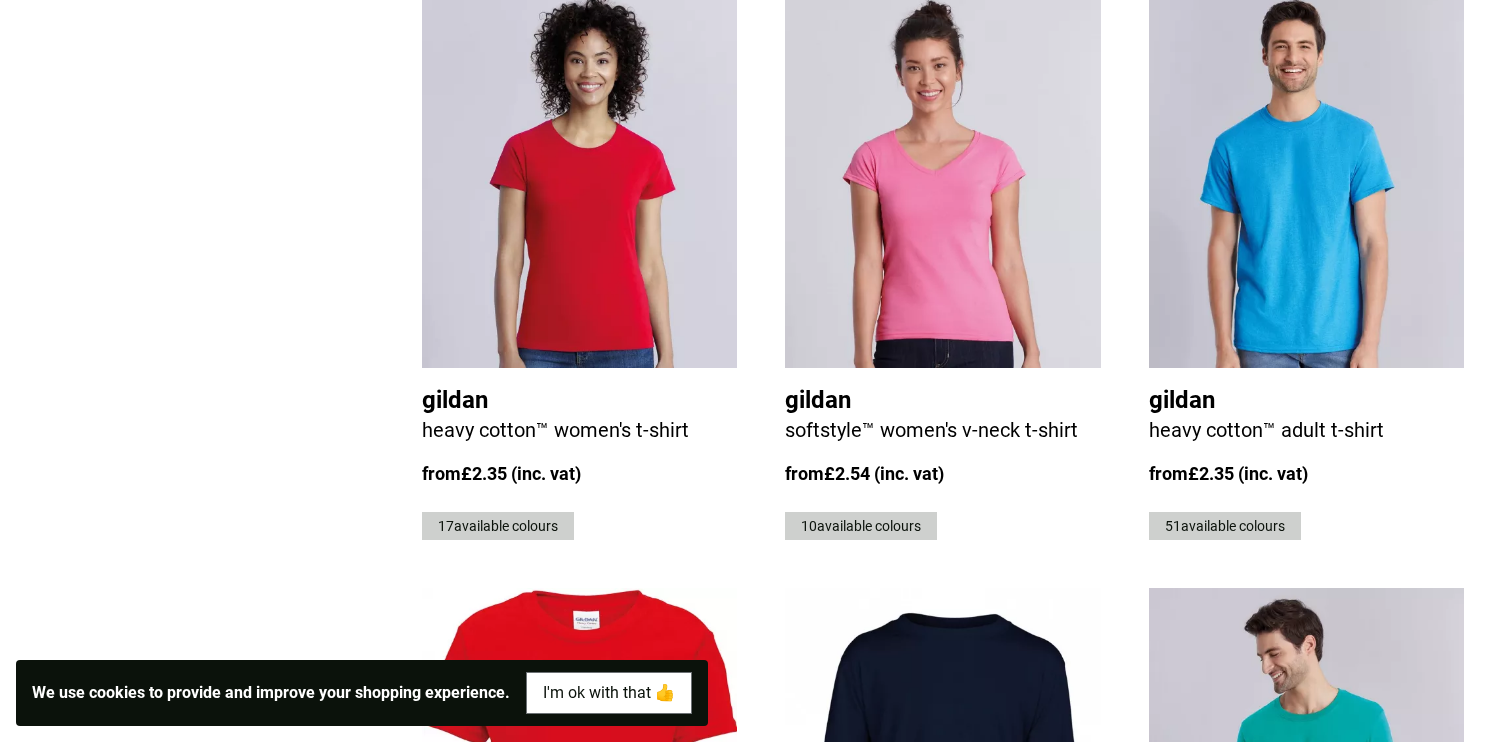 click at bounding box center (1306, 178) 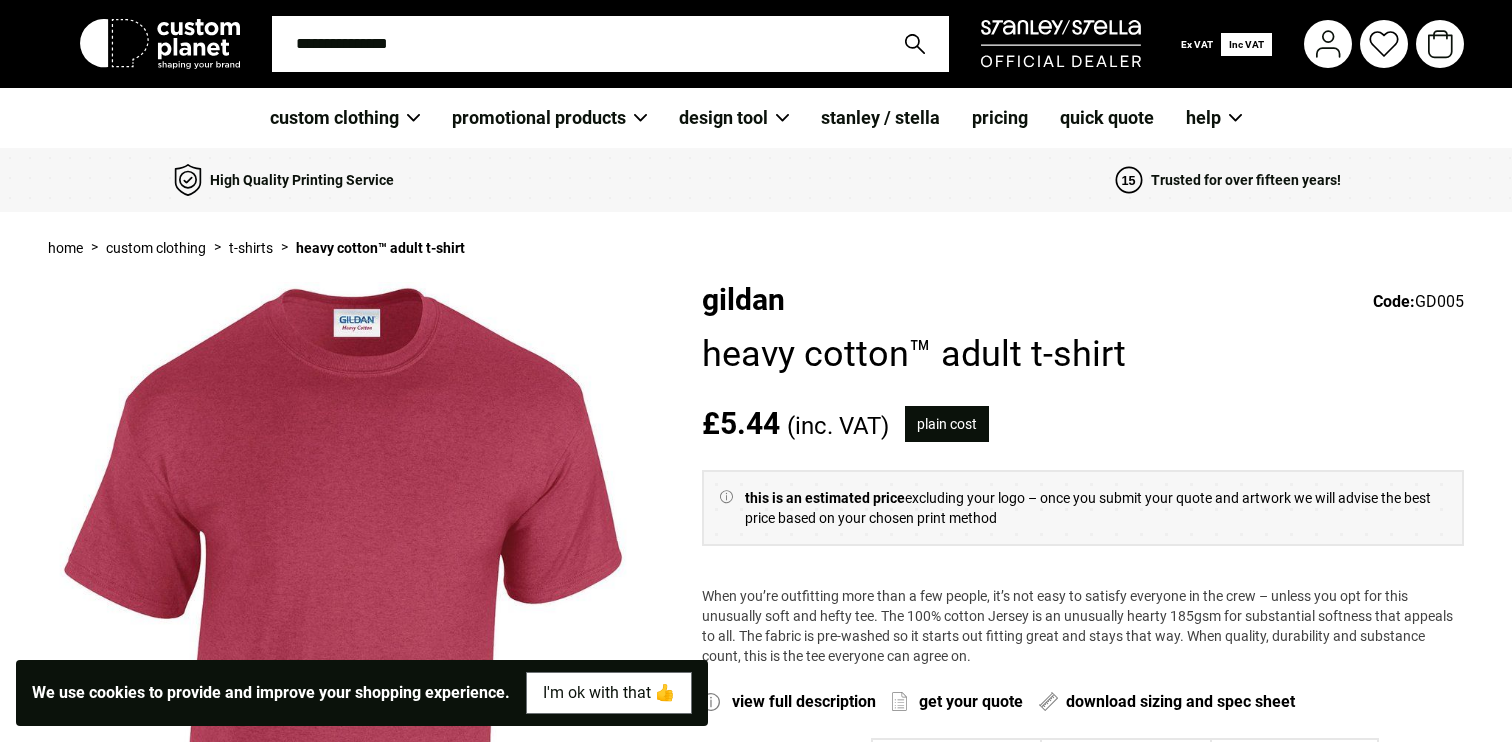 scroll, scrollTop: 0, scrollLeft: 0, axis: both 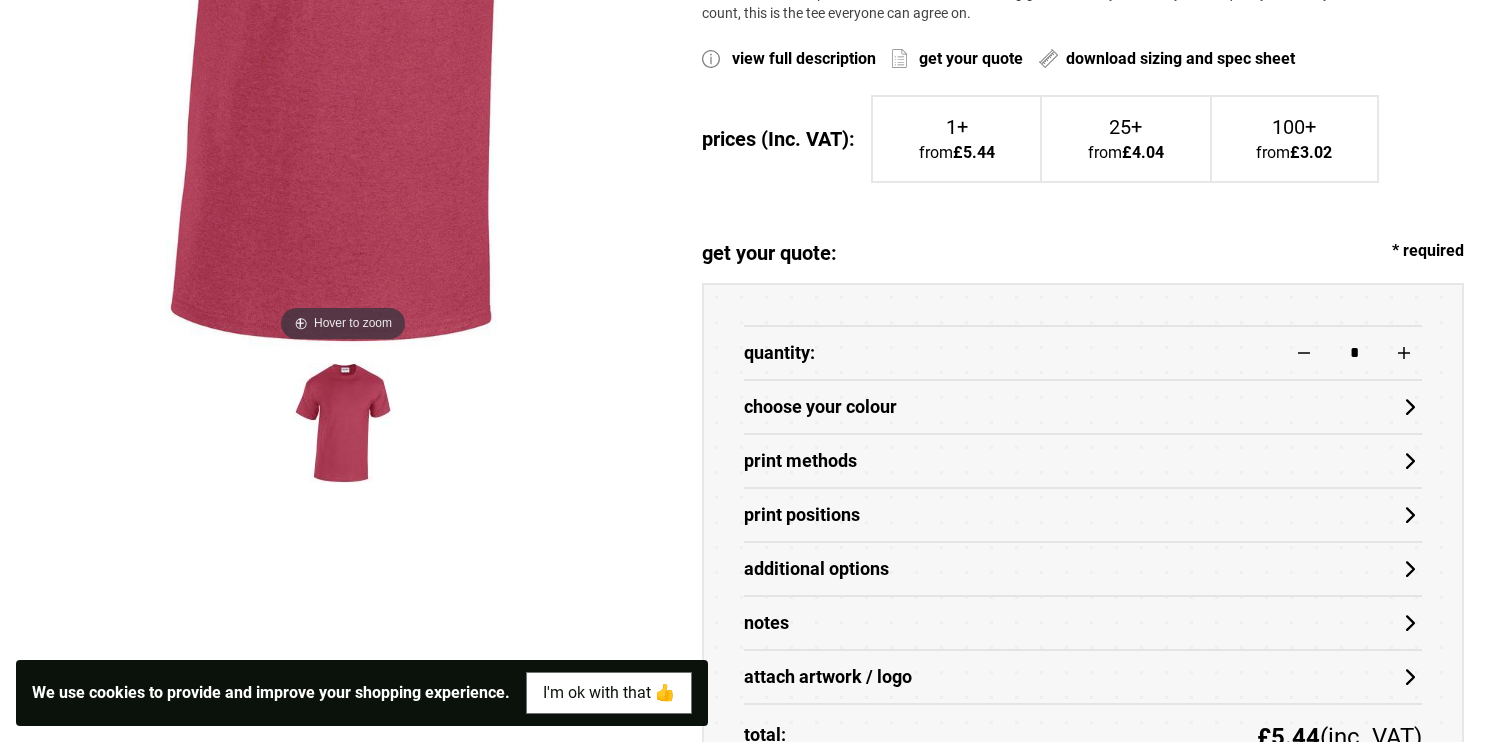 click on "choose your colour" at bounding box center [1083, 407] 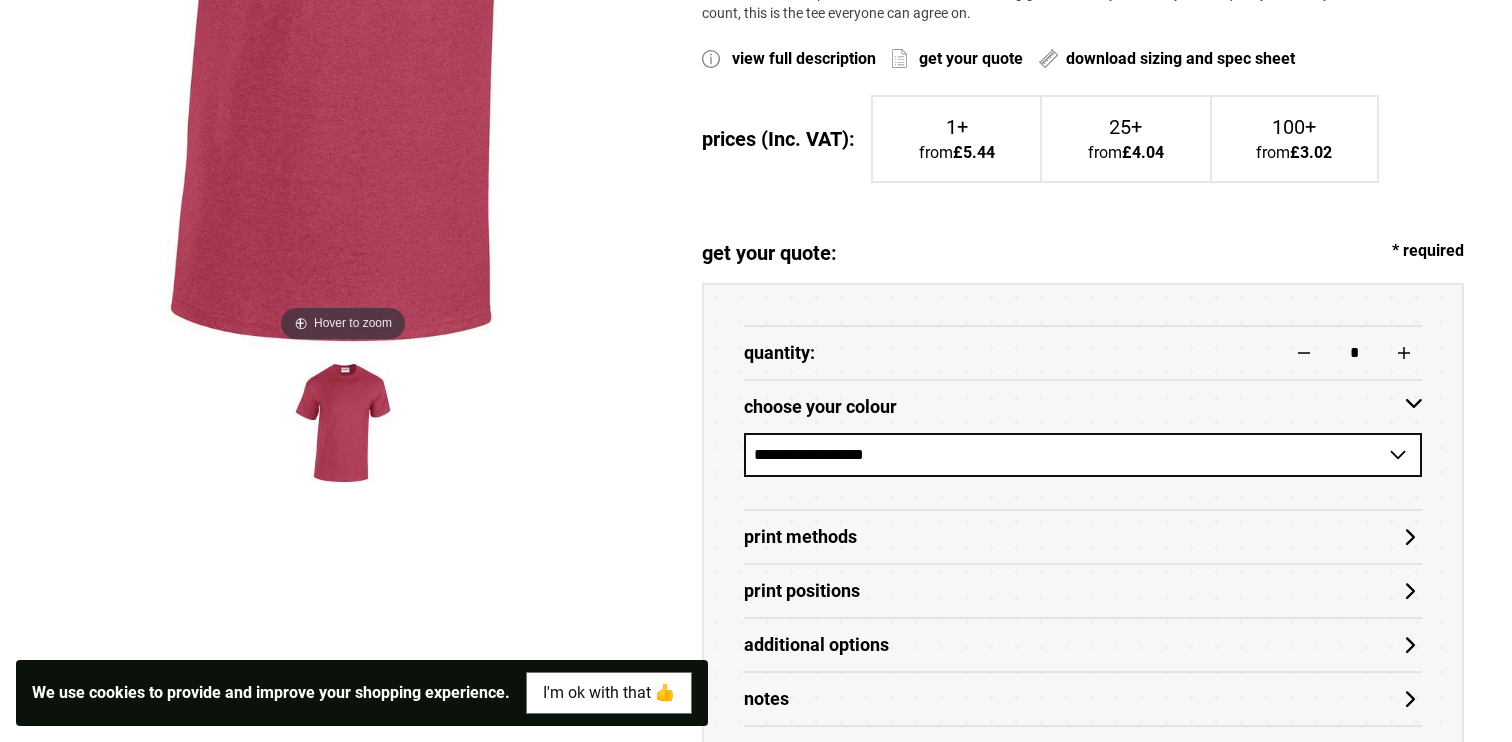 click on "**********" at bounding box center [1083, 455] 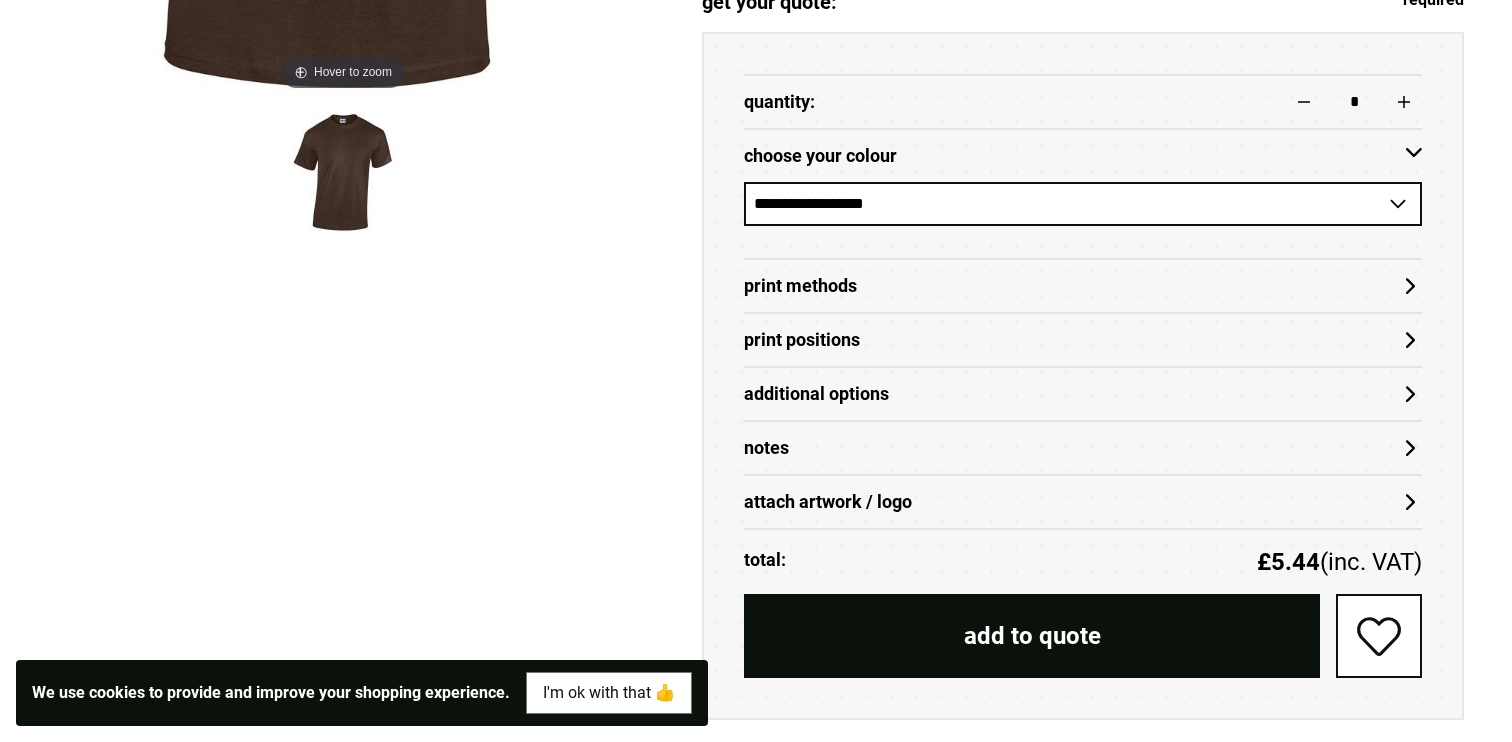 scroll, scrollTop: 912, scrollLeft: 0, axis: vertical 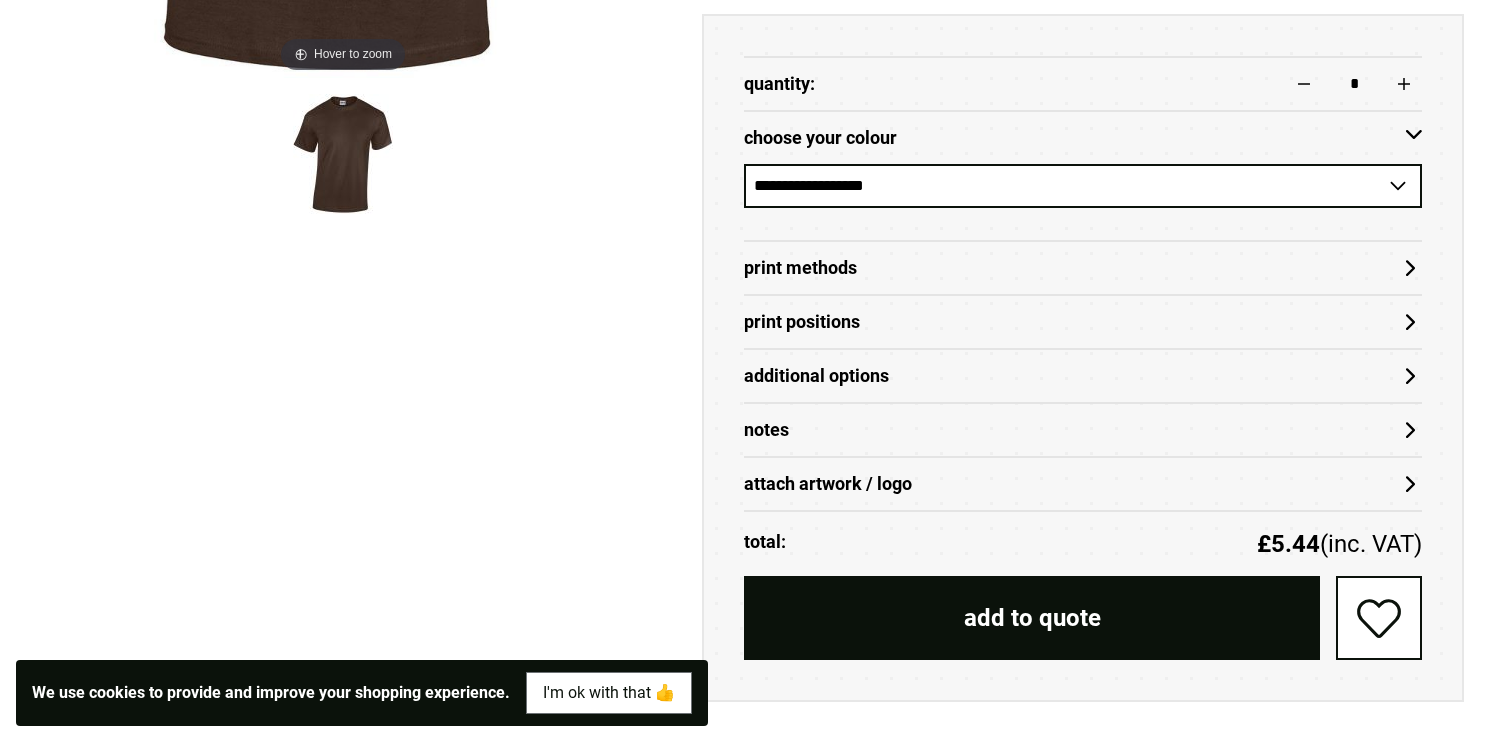 click on "Print Methods" at bounding box center (1083, 268) 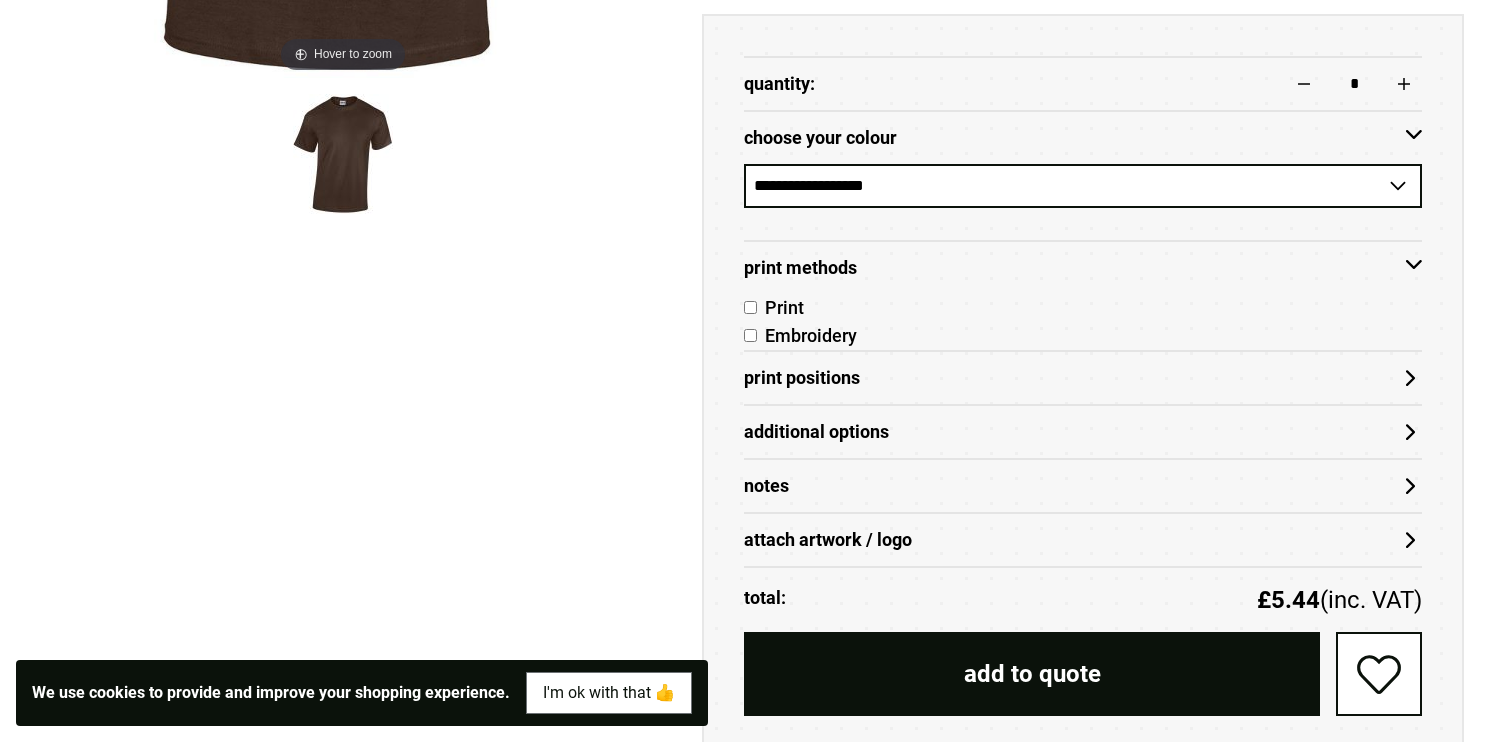 click on "Print Positions" at bounding box center [1083, 378] 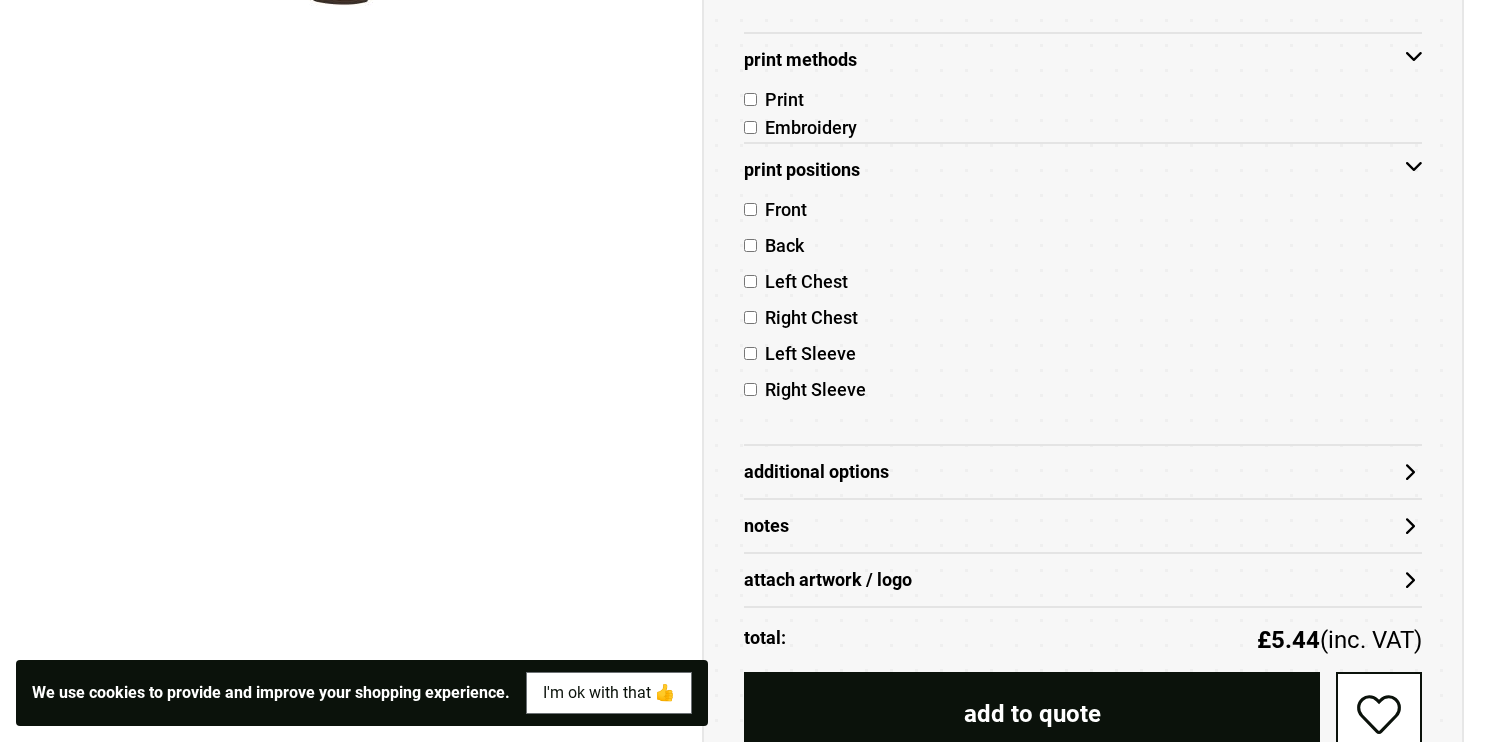 scroll, scrollTop: 1215, scrollLeft: 0, axis: vertical 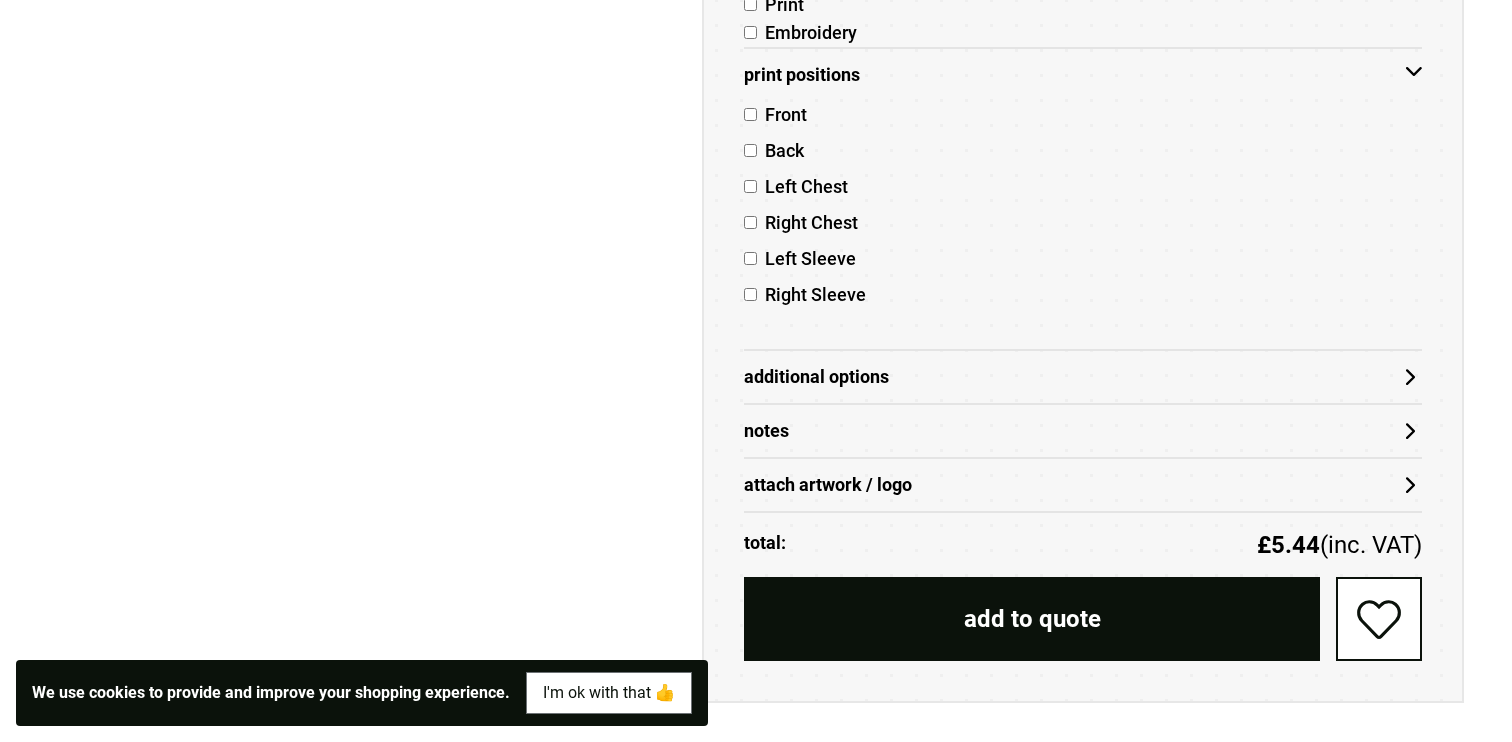 click on "Additional Options" at bounding box center (1083, 376) 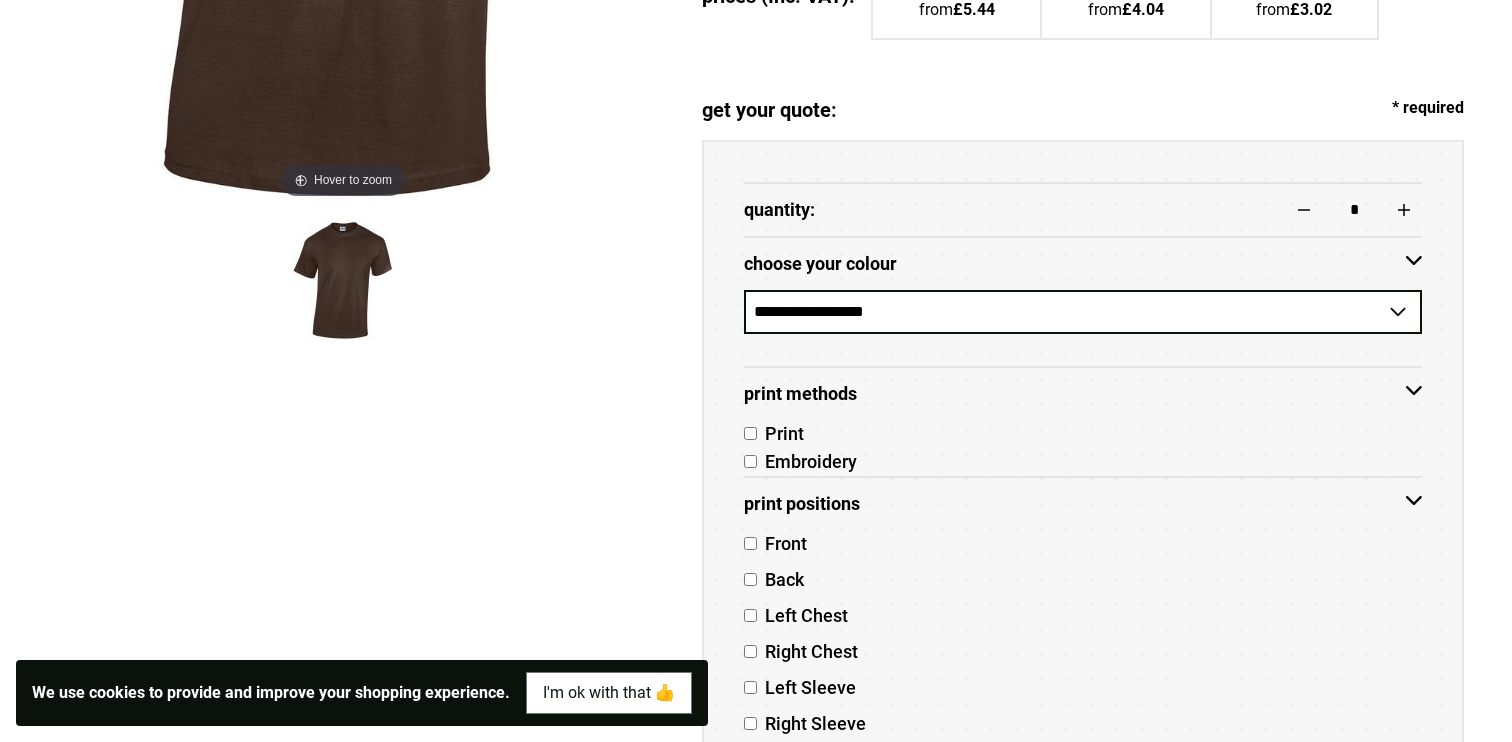 scroll, scrollTop: 770, scrollLeft: 0, axis: vertical 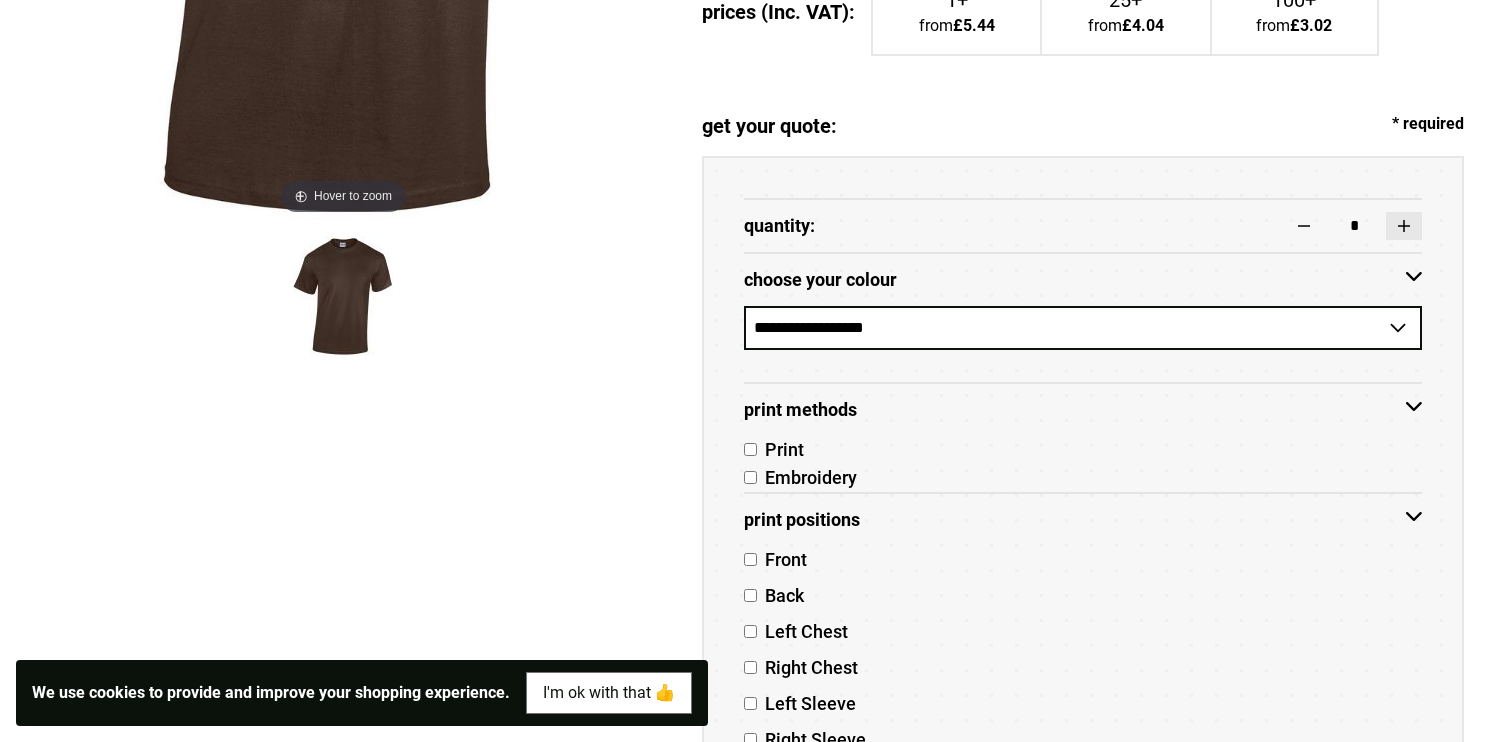 click at bounding box center [1404, 226] 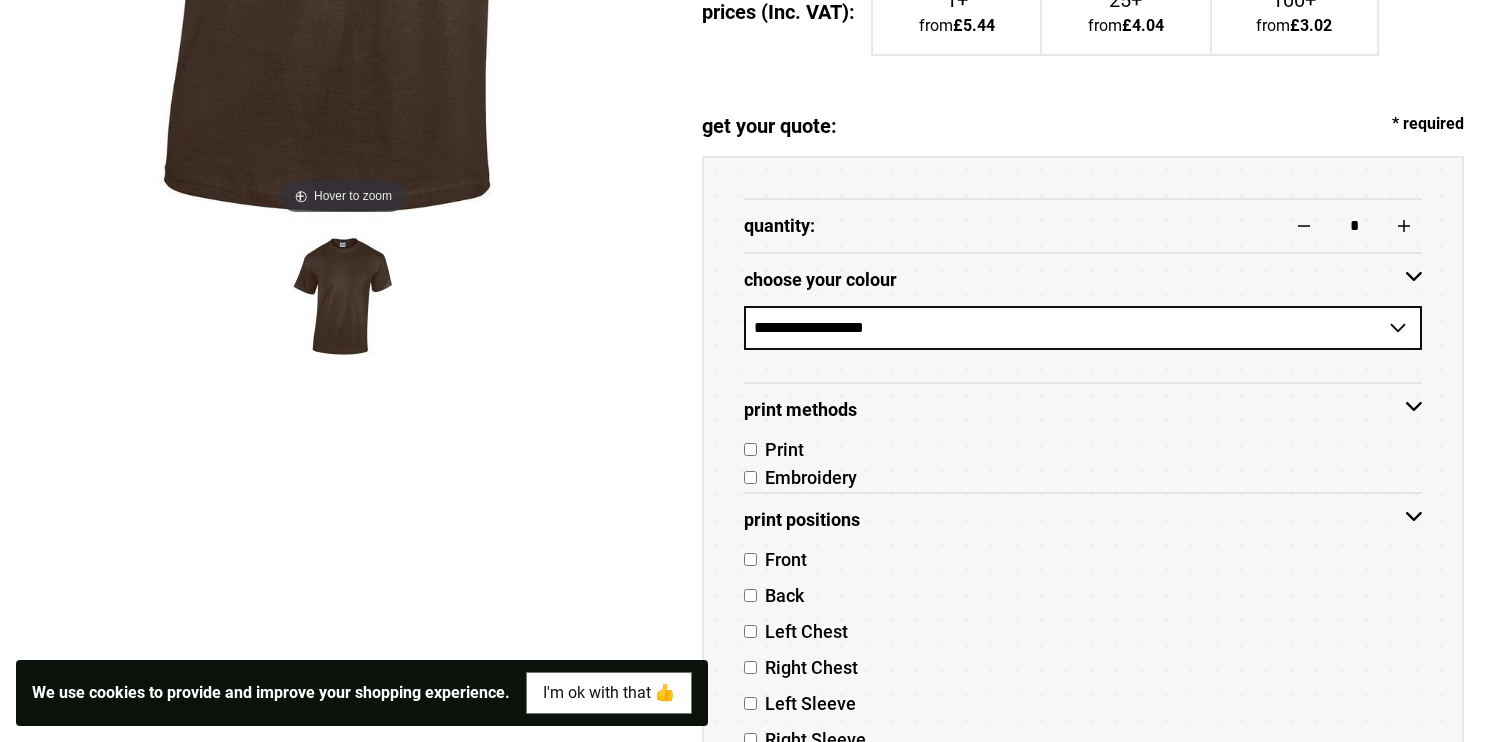 click on "*" at bounding box center [1354, 226] 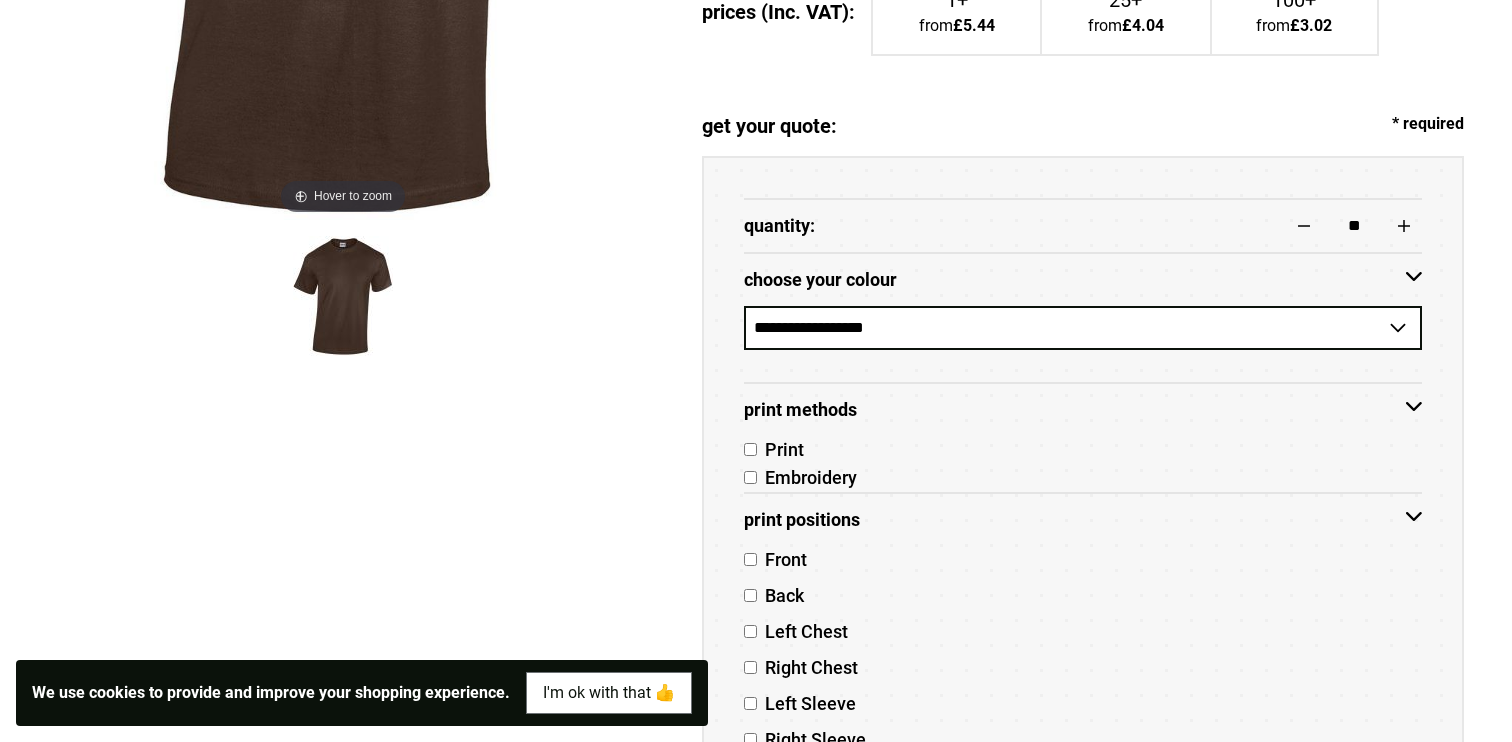 type on "**" 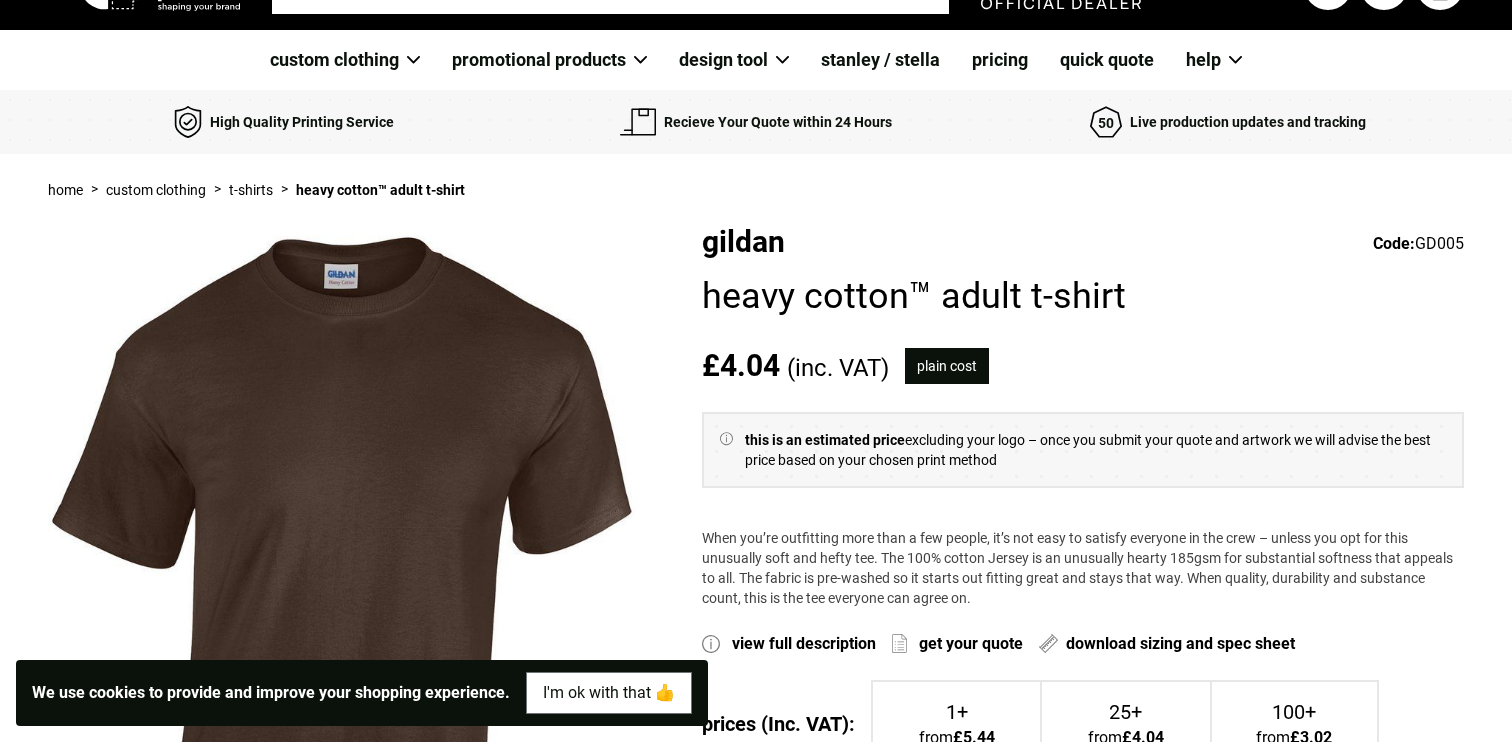 scroll, scrollTop: 0, scrollLeft: 0, axis: both 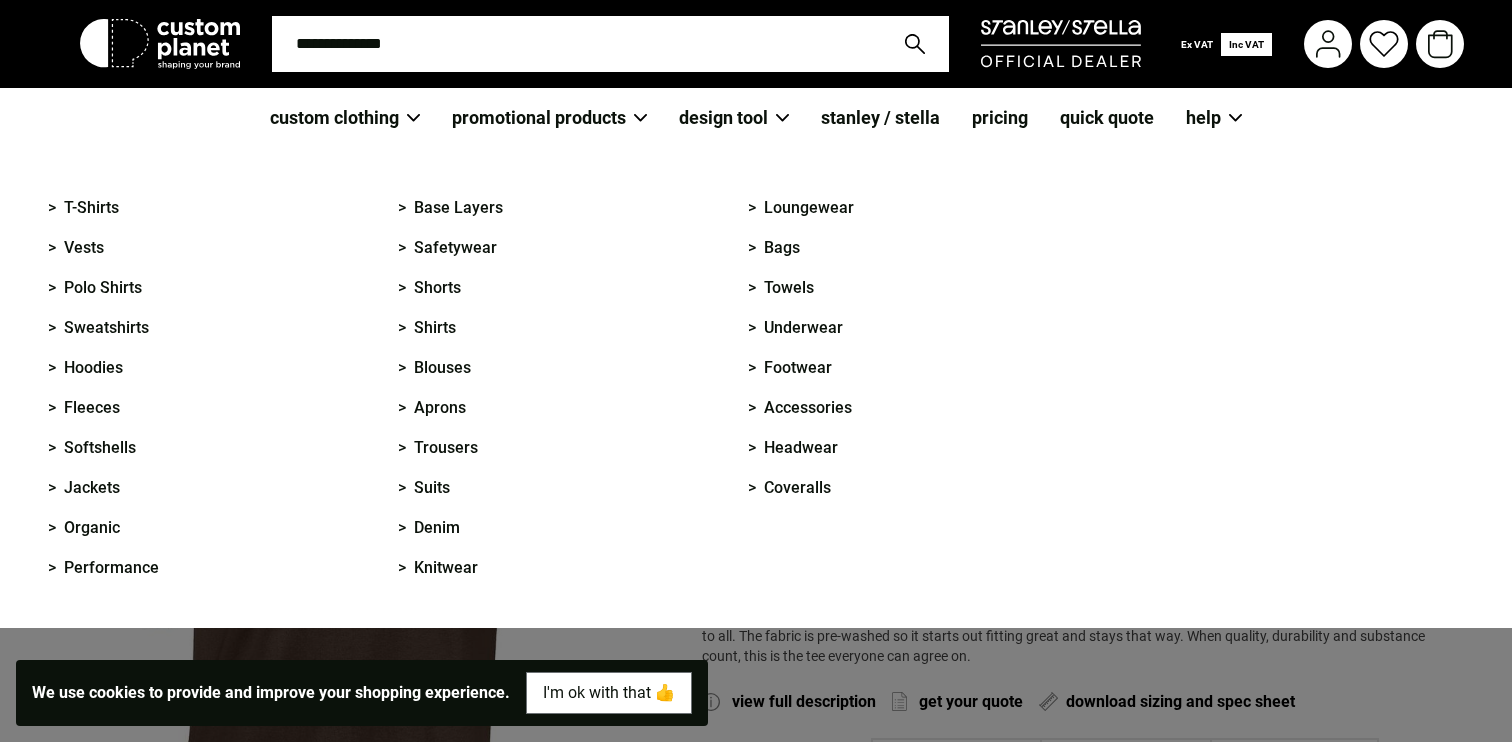 click on ">  T-Shirts
>  Vests
>  Polo Shirts" at bounding box center [567, 388] 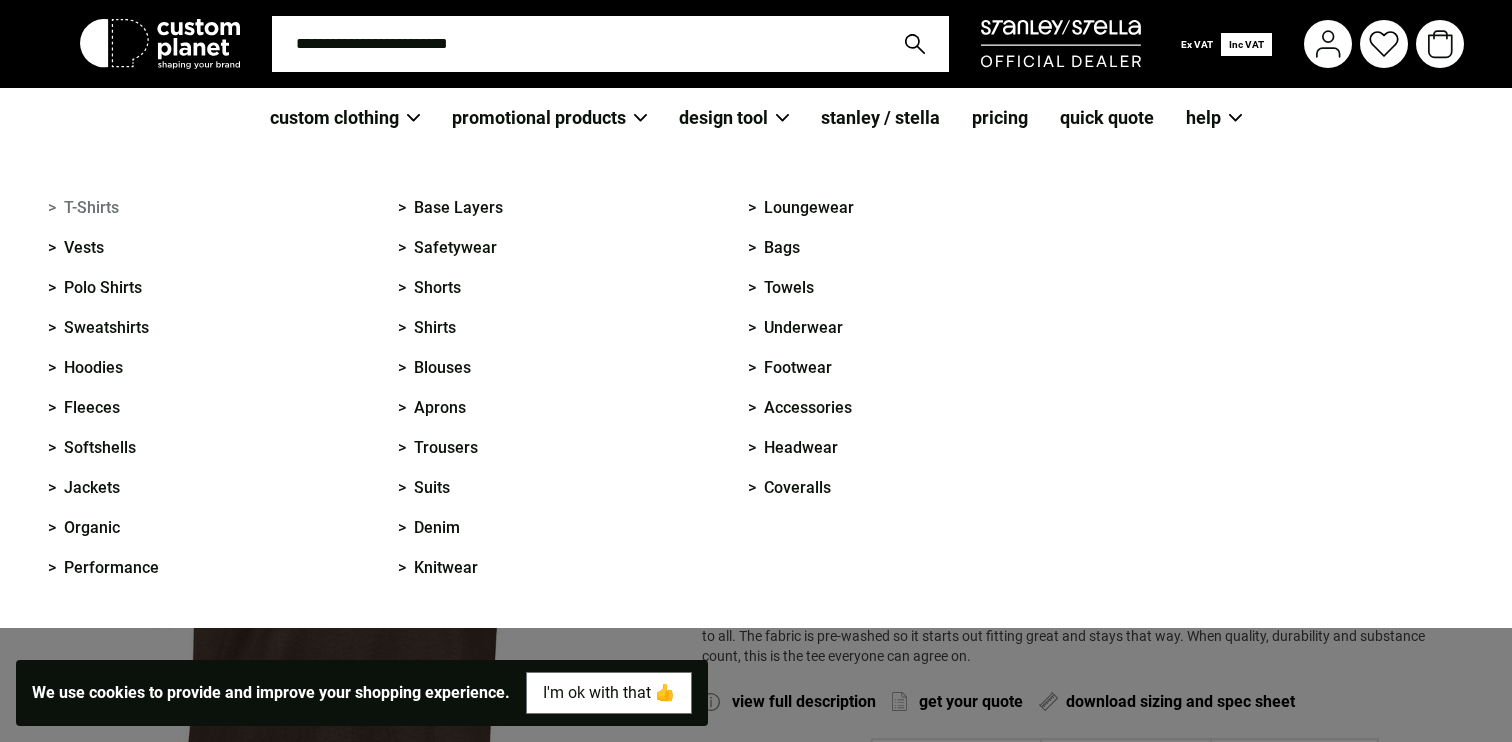 click on ">  T-Shirts" at bounding box center (83, 208) 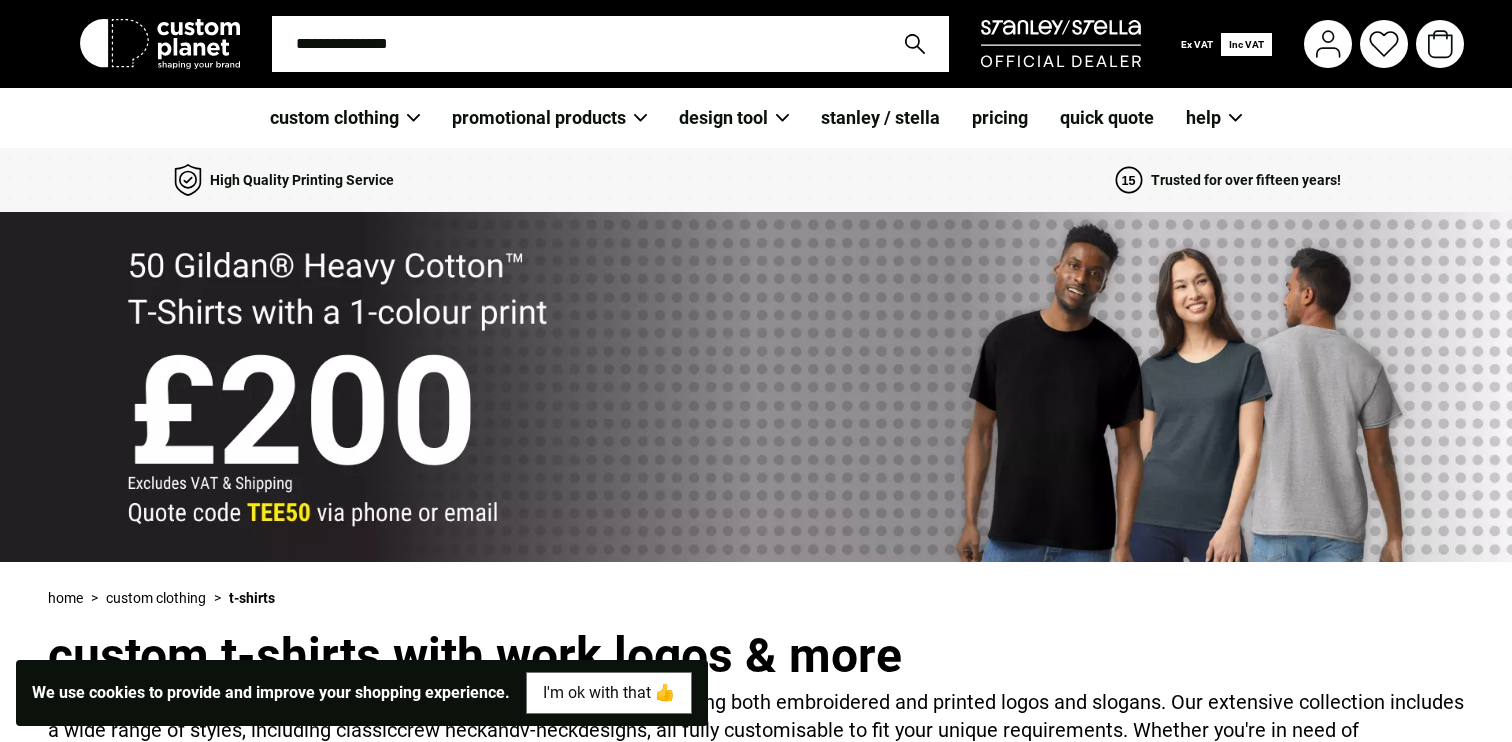 scroll, scrollTop: 0, scrollLeft: 0, axis: both 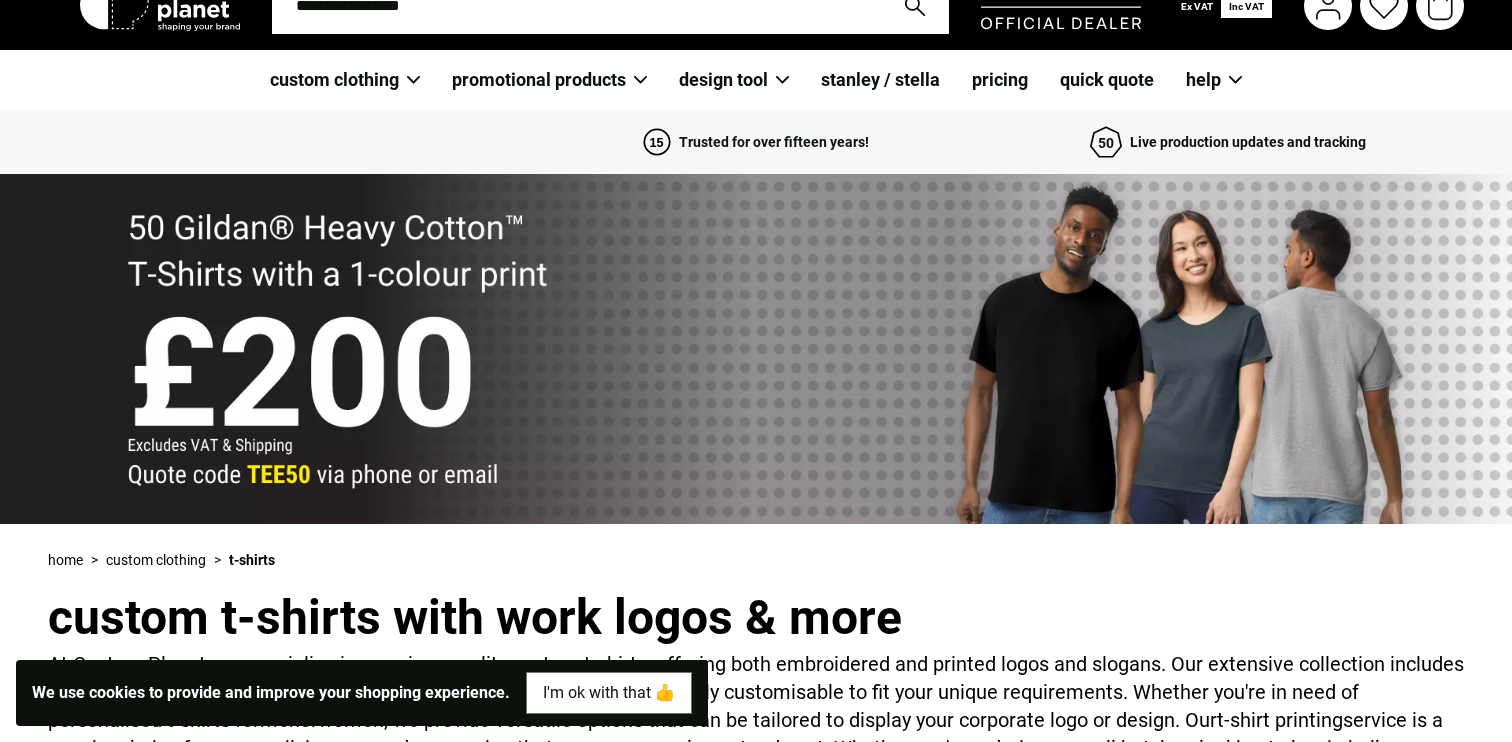 click at bounding box center [756, 349] 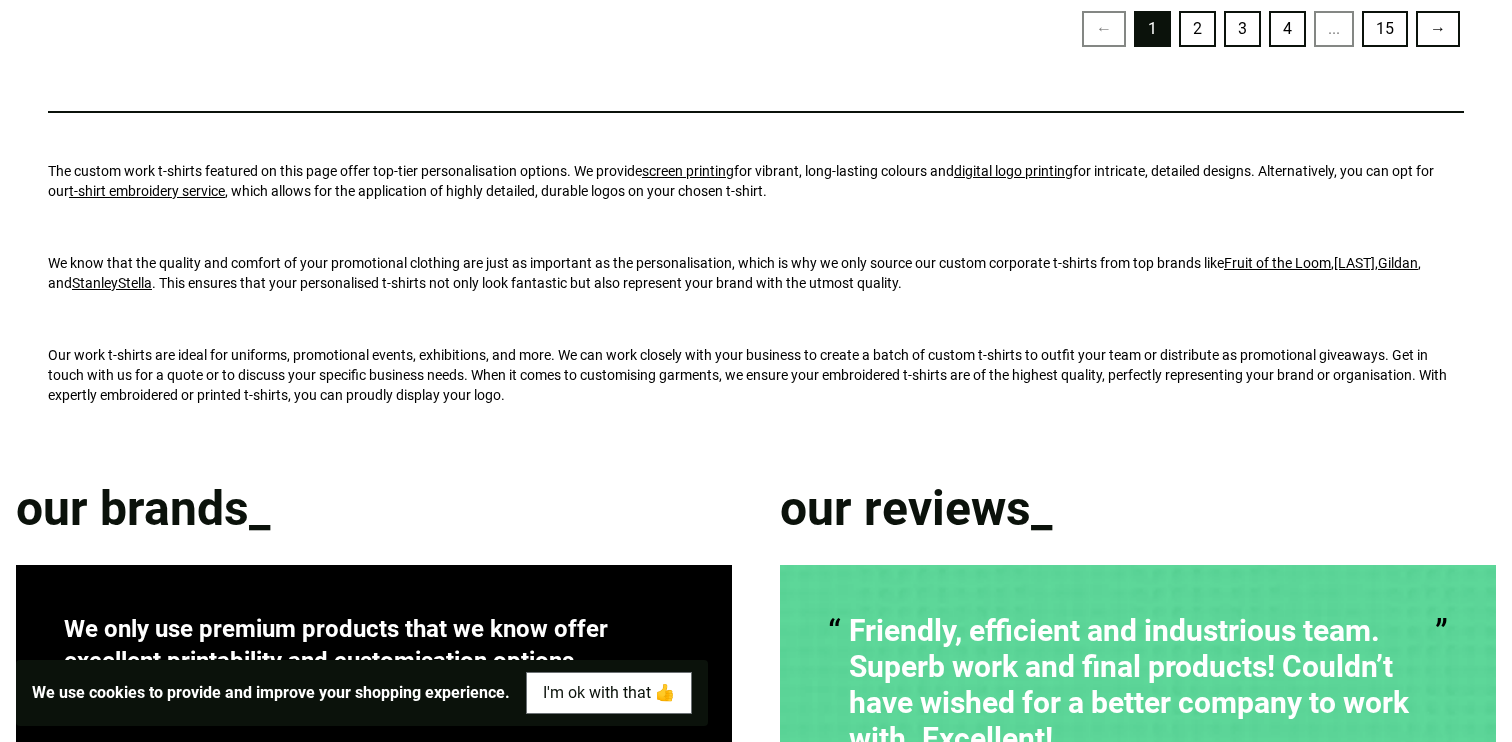 scroll, scrollTop: 5772, scrollLeft: 0, axis: vertical 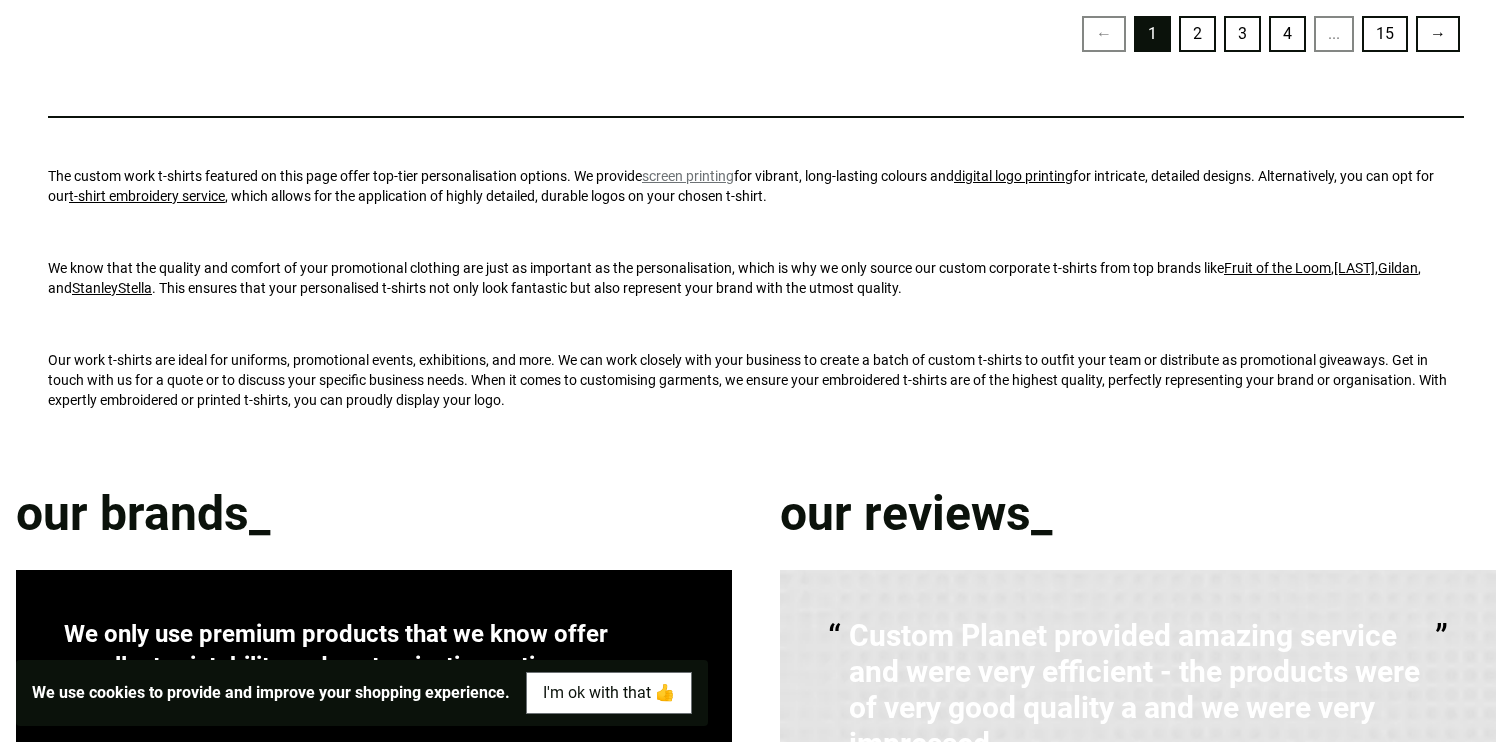 click on "screen printing" at bounding box center [688, 176] 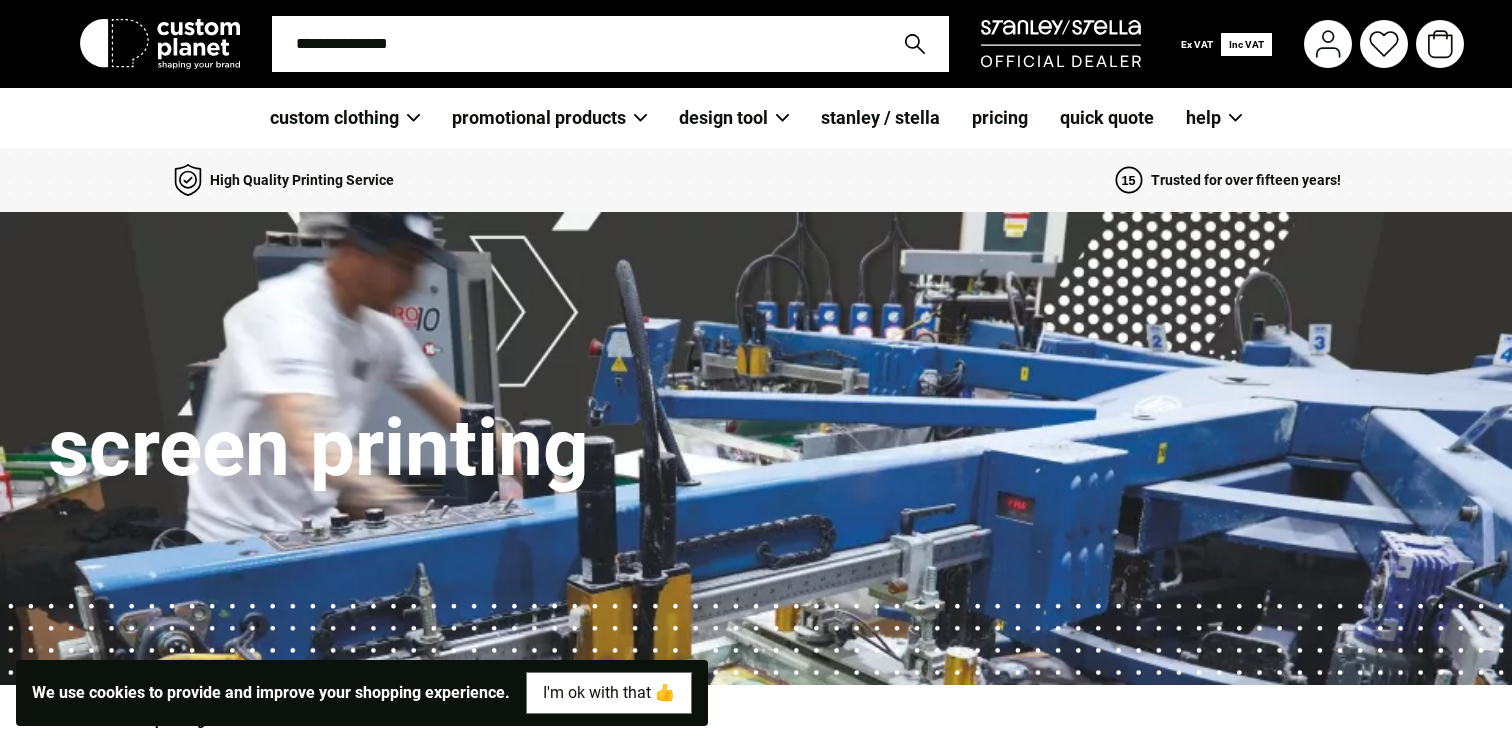 scroll, scrollTop: 0, scrollLeft: 0, axis: both 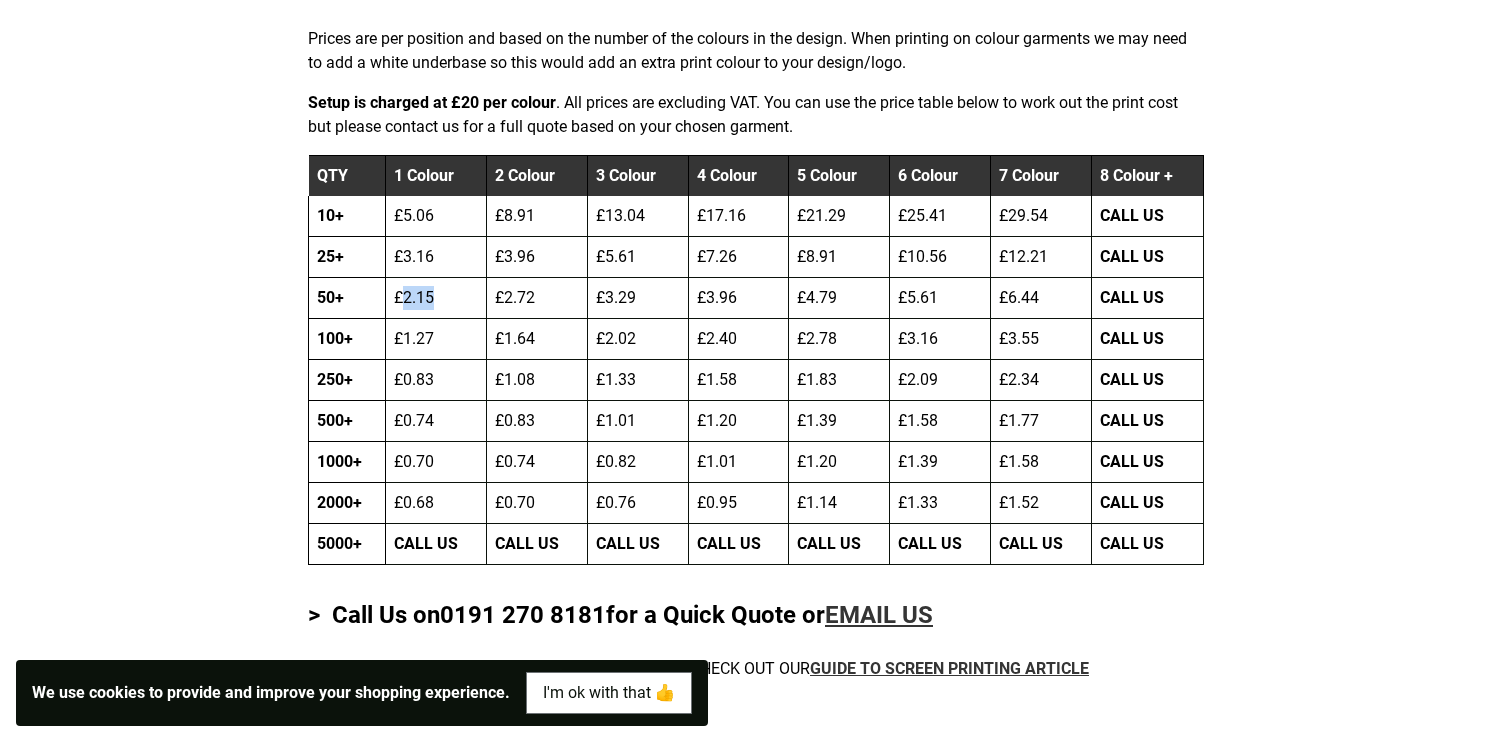 drag, startPoint x: 407, startPoint y: 301, endPoint x: 440, endPoint y: 303, distance: 33.06055 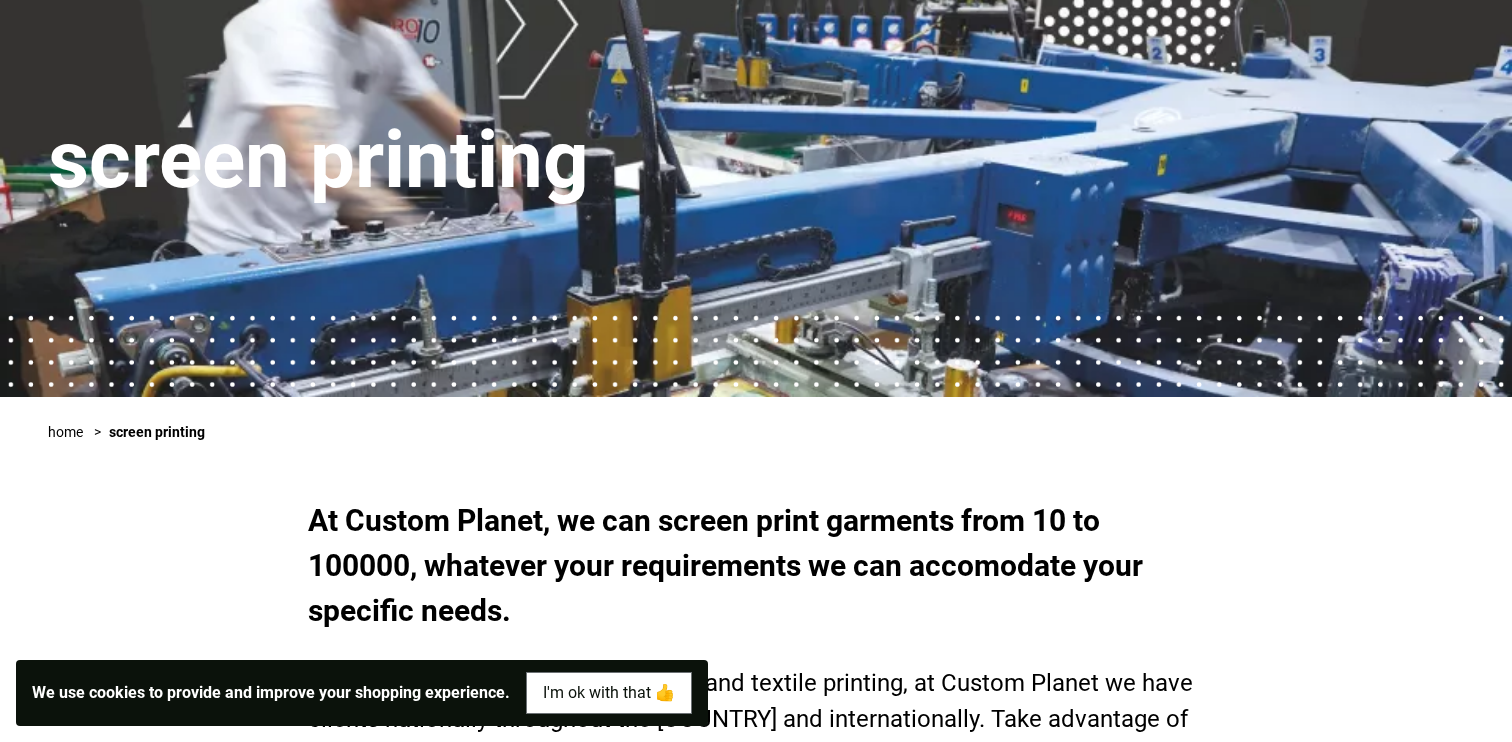 scroll, scrollTop: 0, scrollLeft: 0, axis: both 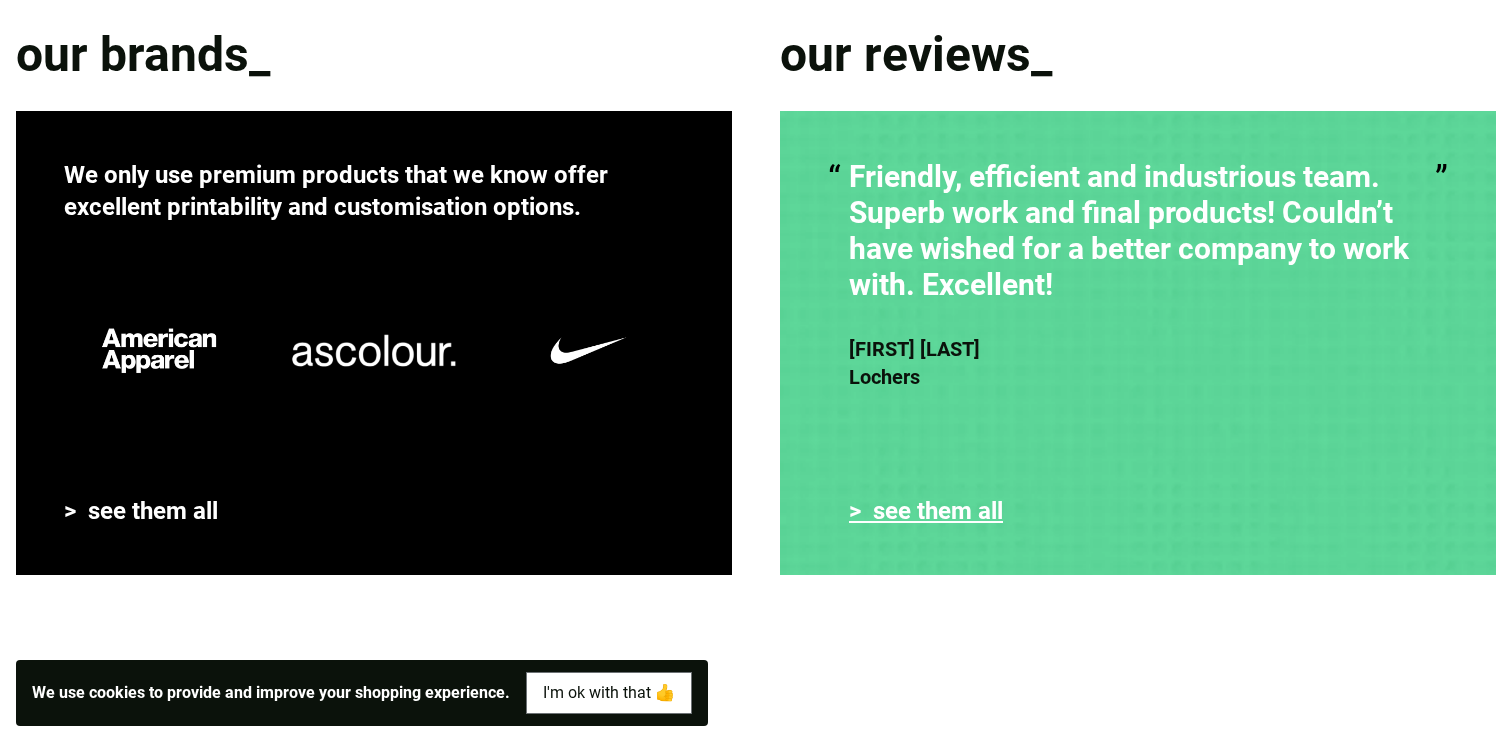 click on ">  see them all" at bounding box center (926, 511) 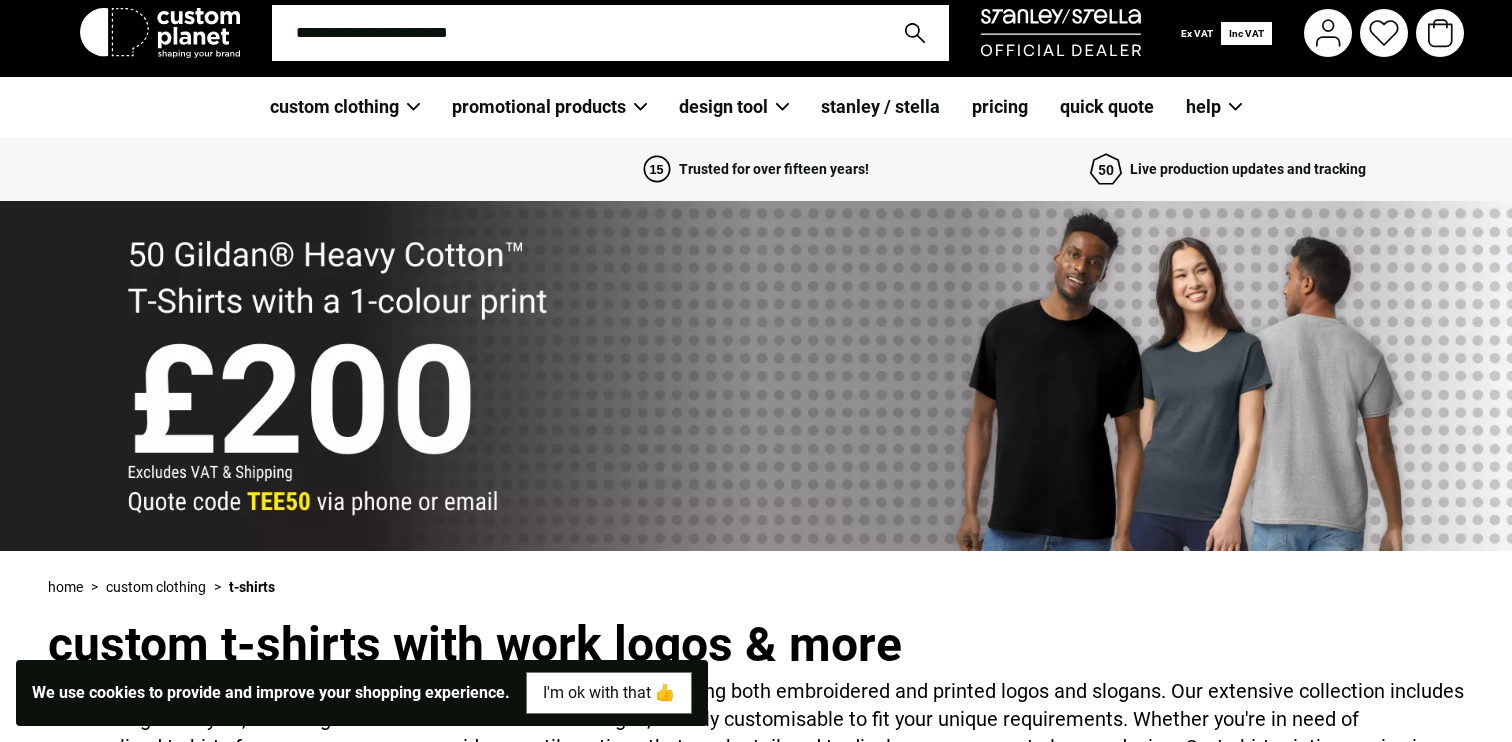 scroll, scrollTop: 0, scrollLeft: 0, axis: both 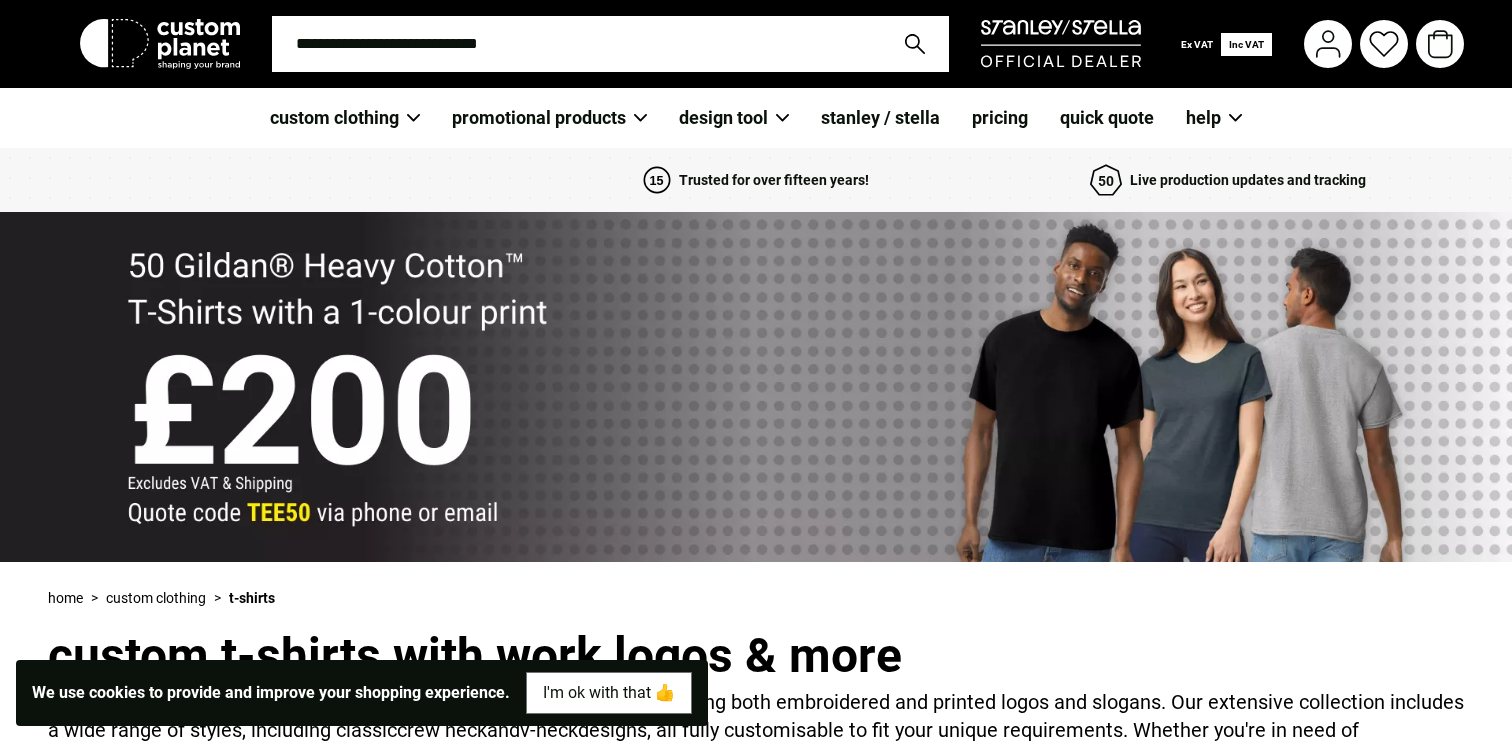 click on "stanley / stella" at bounding box center [880, 118] 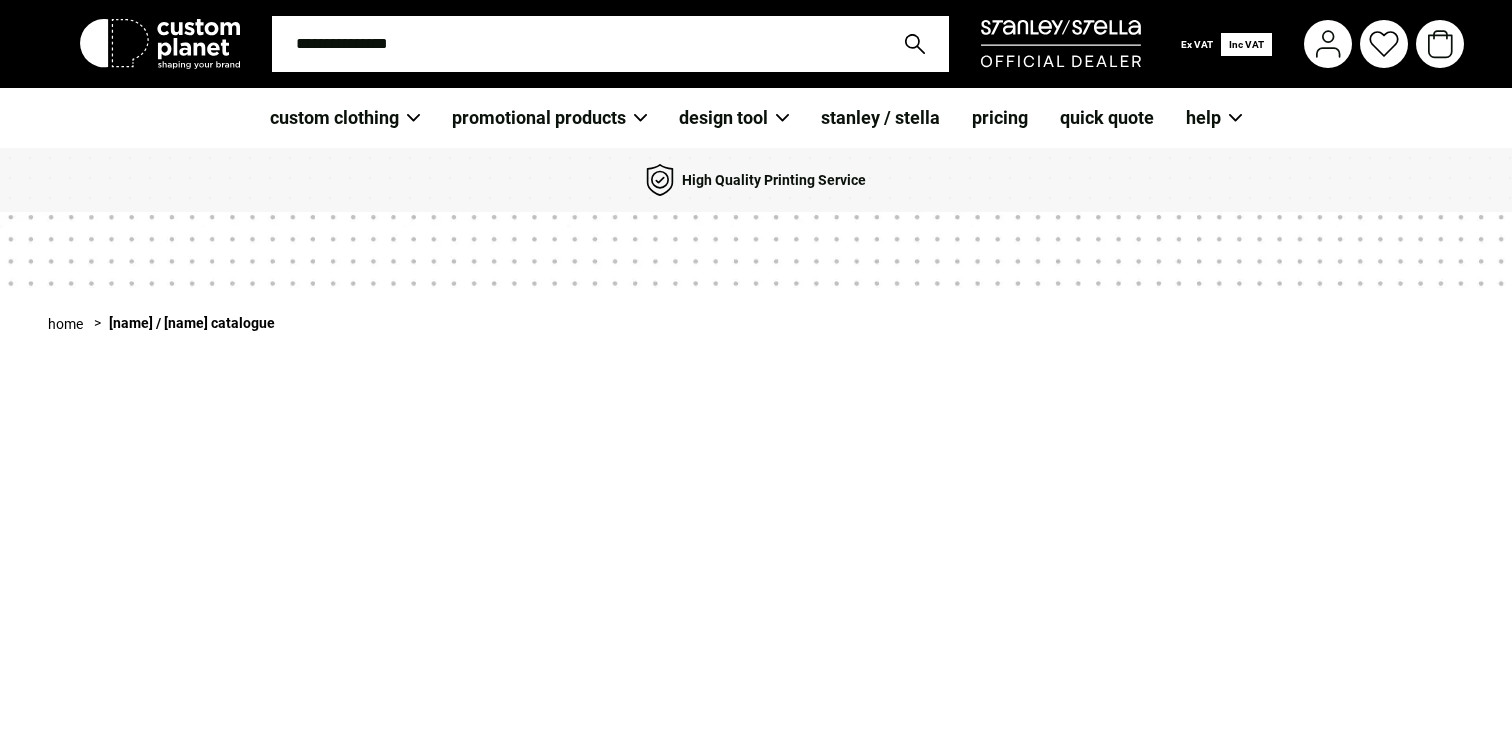 scroll, scrollTop: 0, scrollLeft: 0, axis: both 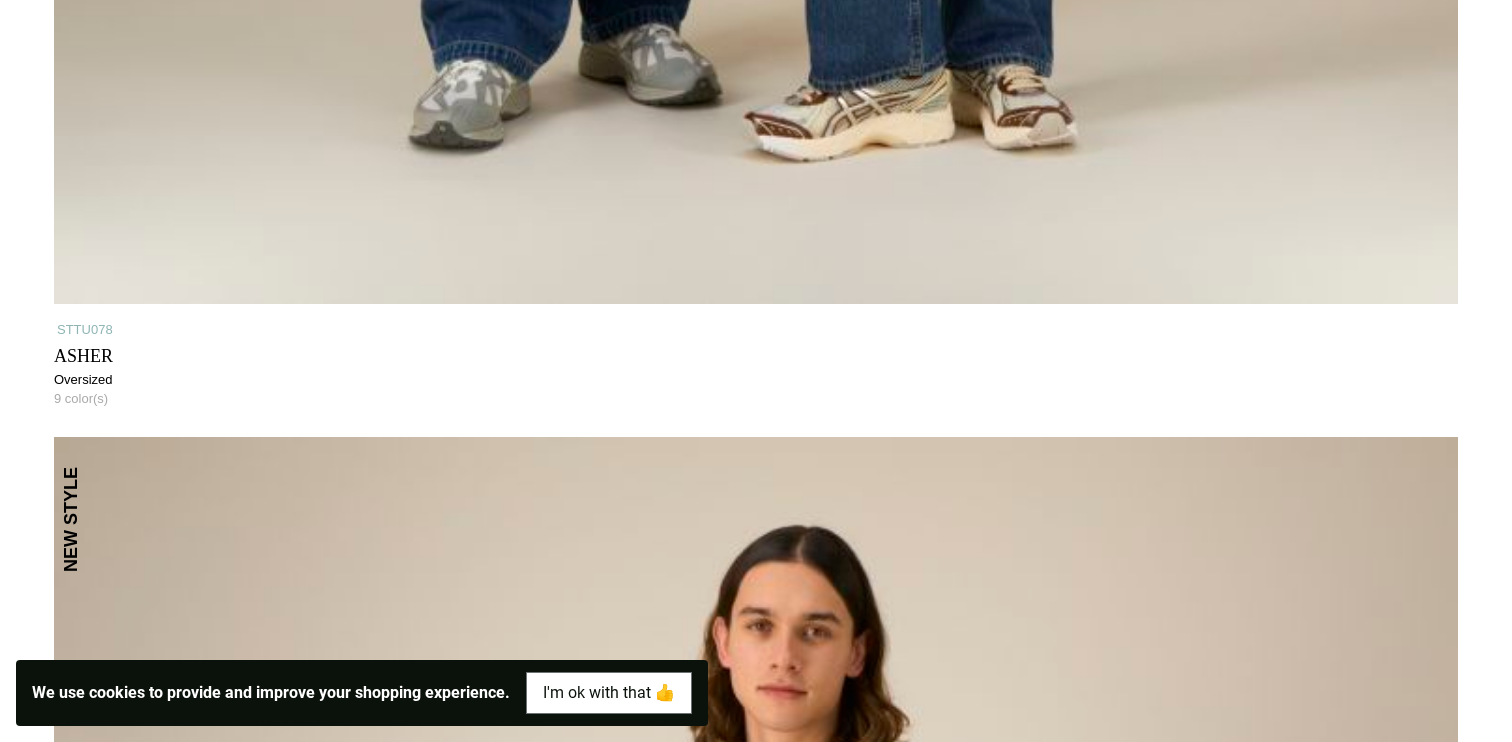 click at bounding box center (756, -574) 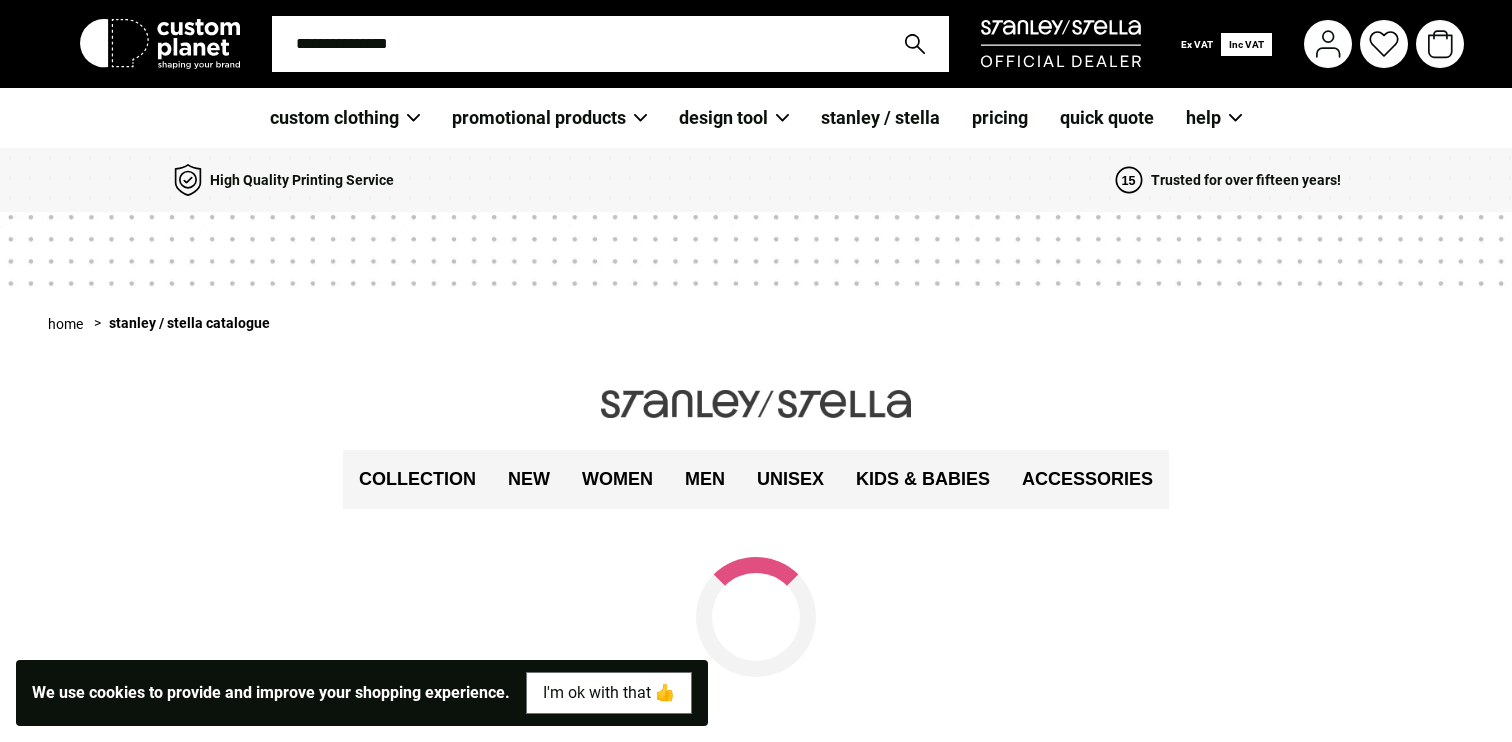 scroll, scrollTop: 0, scrollLeft: 0, axis: both 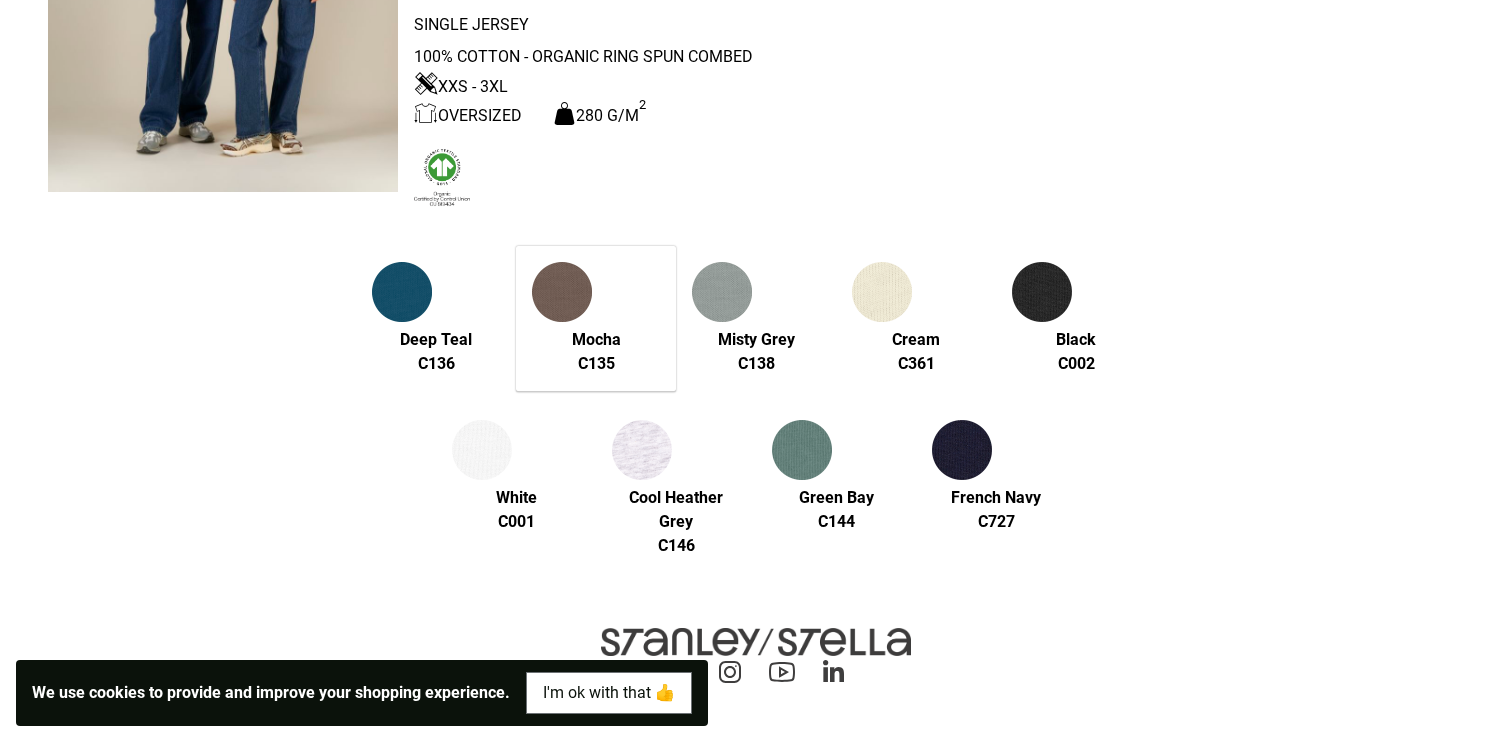 click at bounding box center (562, 295) 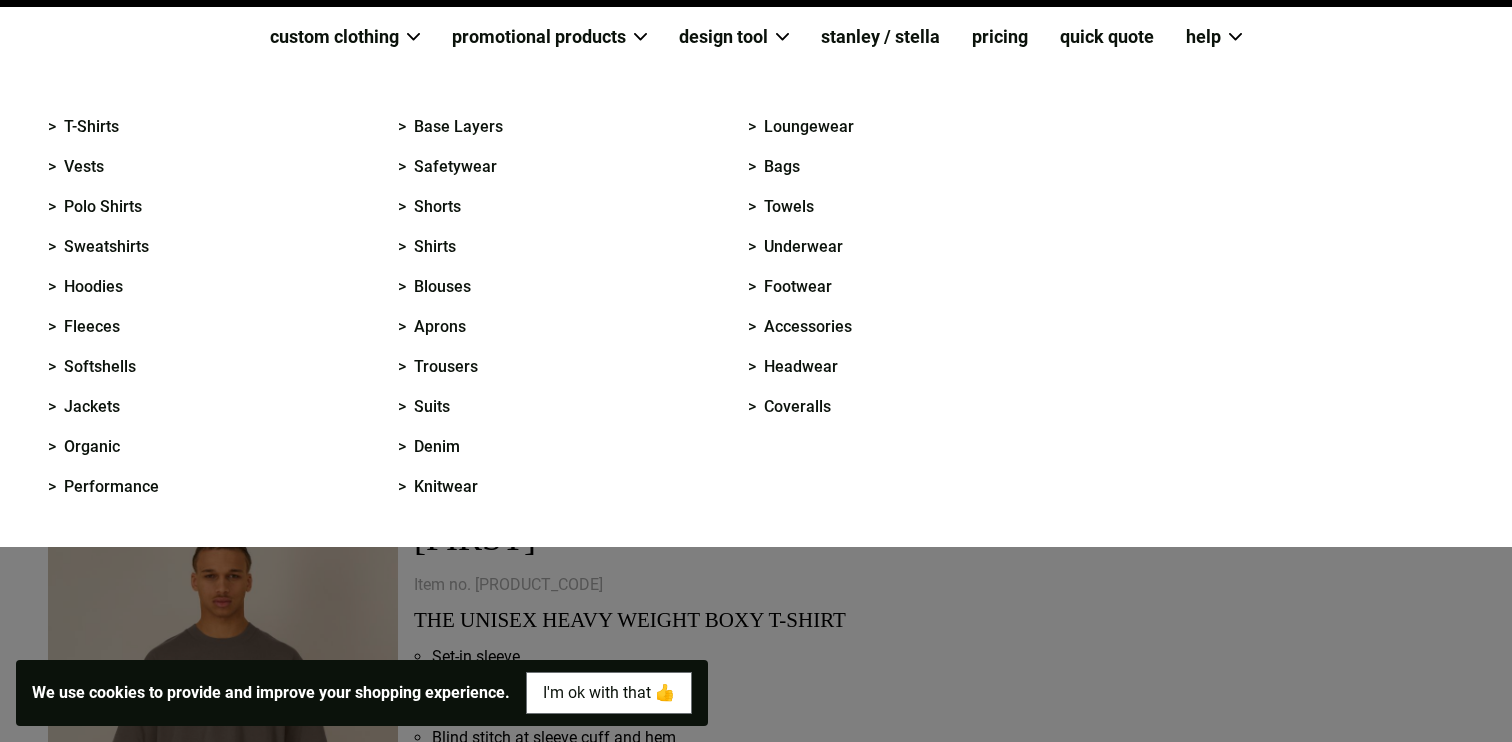 scroll, scrollTop: 0, scrollLeft: 0, axis: both 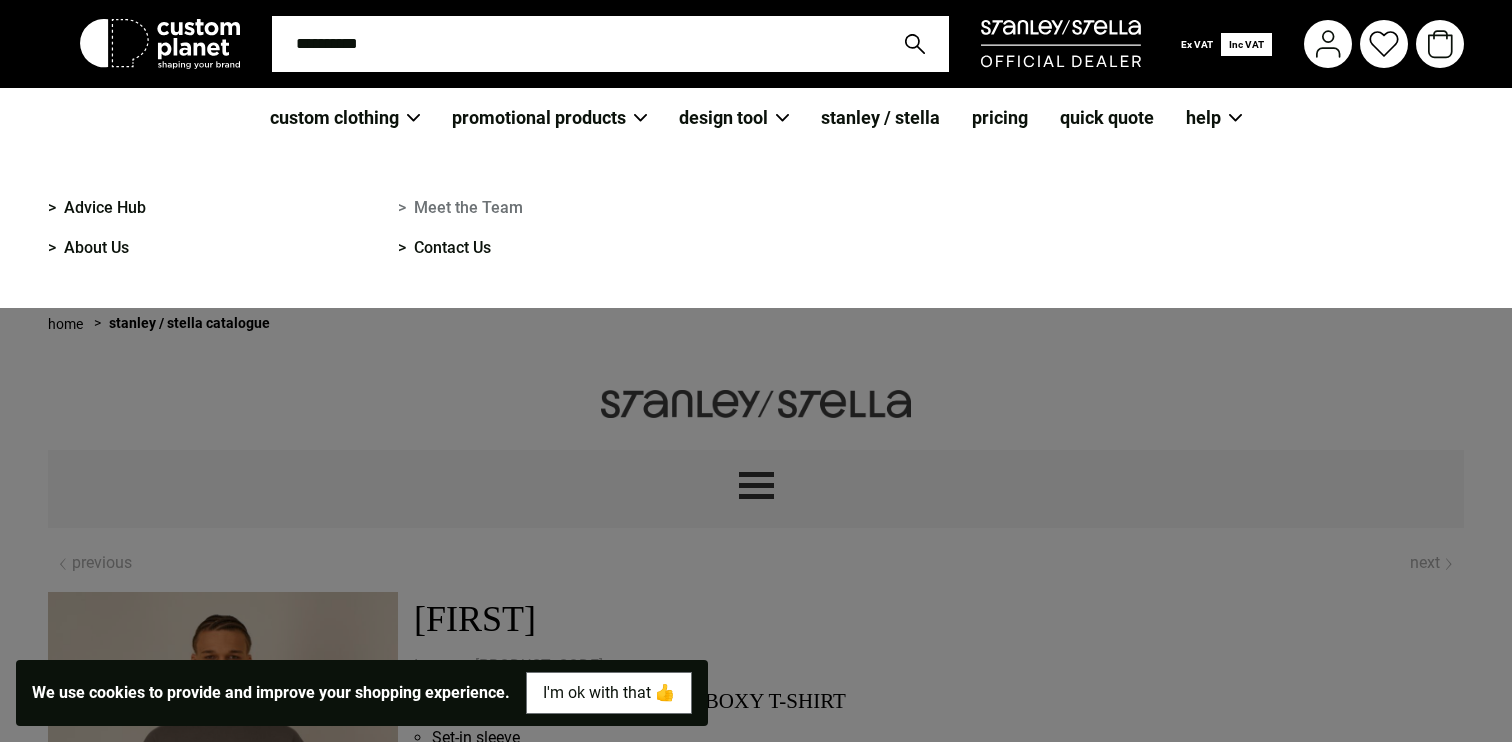 click on ">  Meet the Team" at bounding box center [460, 208] 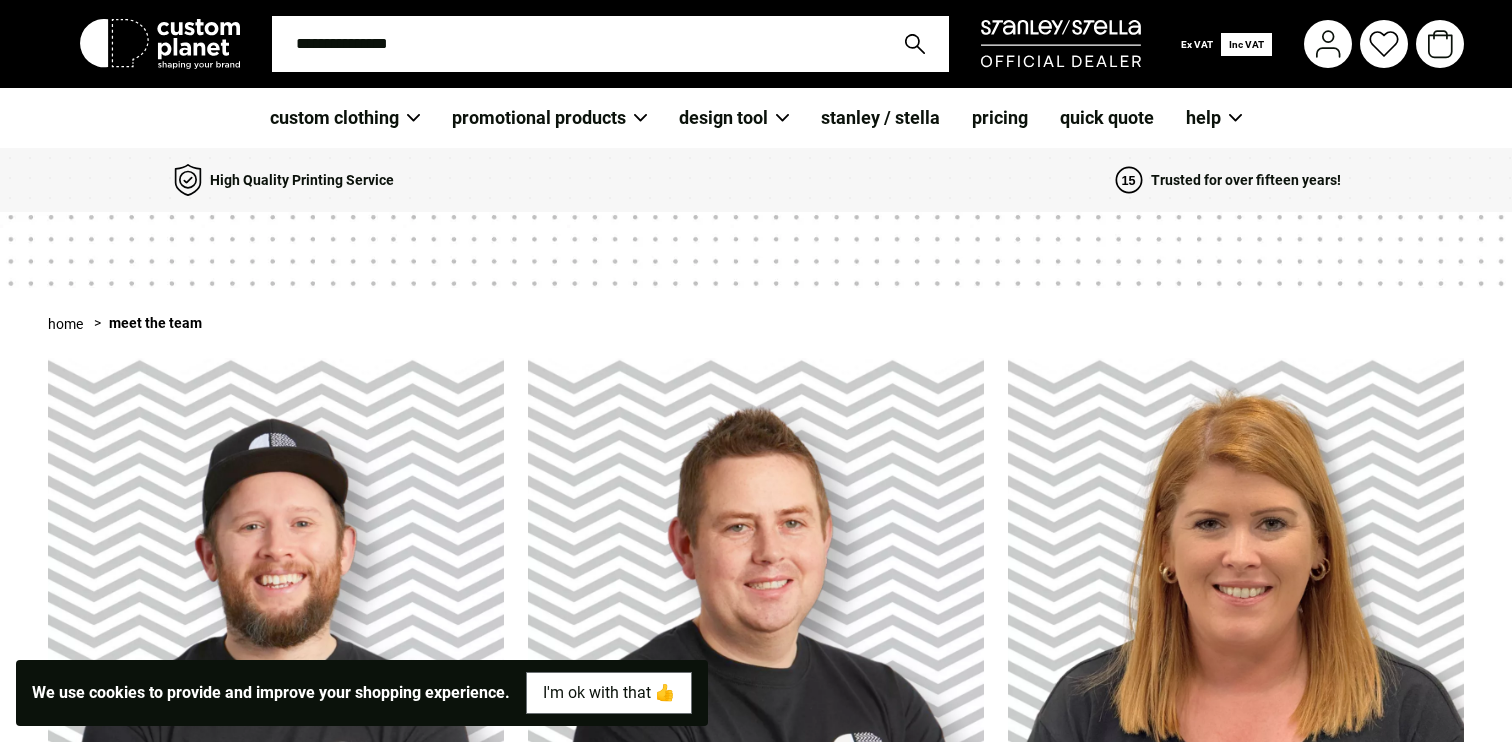 scroll, scrollTop: 0, scrollLeft: 0, axis: both 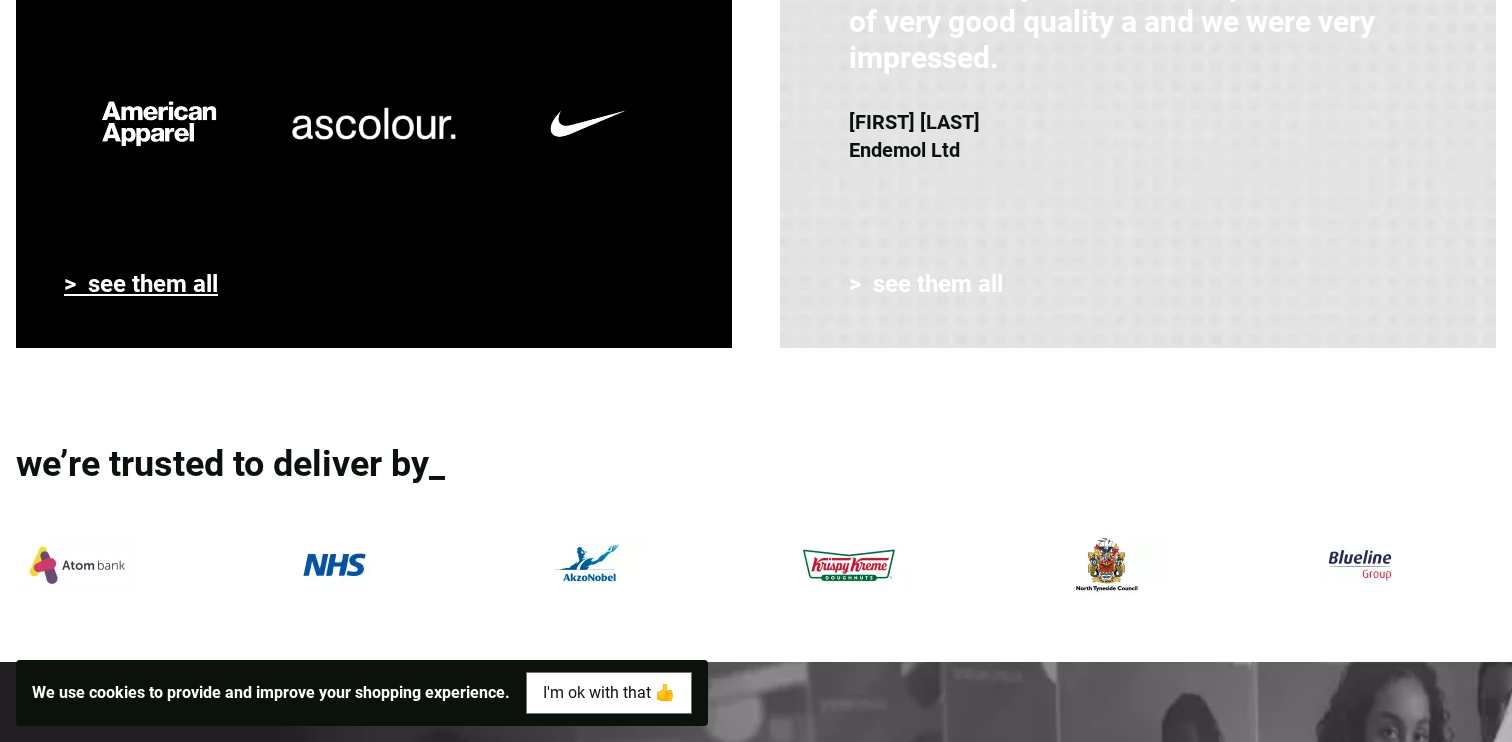 click on ">  see them all" at bounding box center (141, 284) 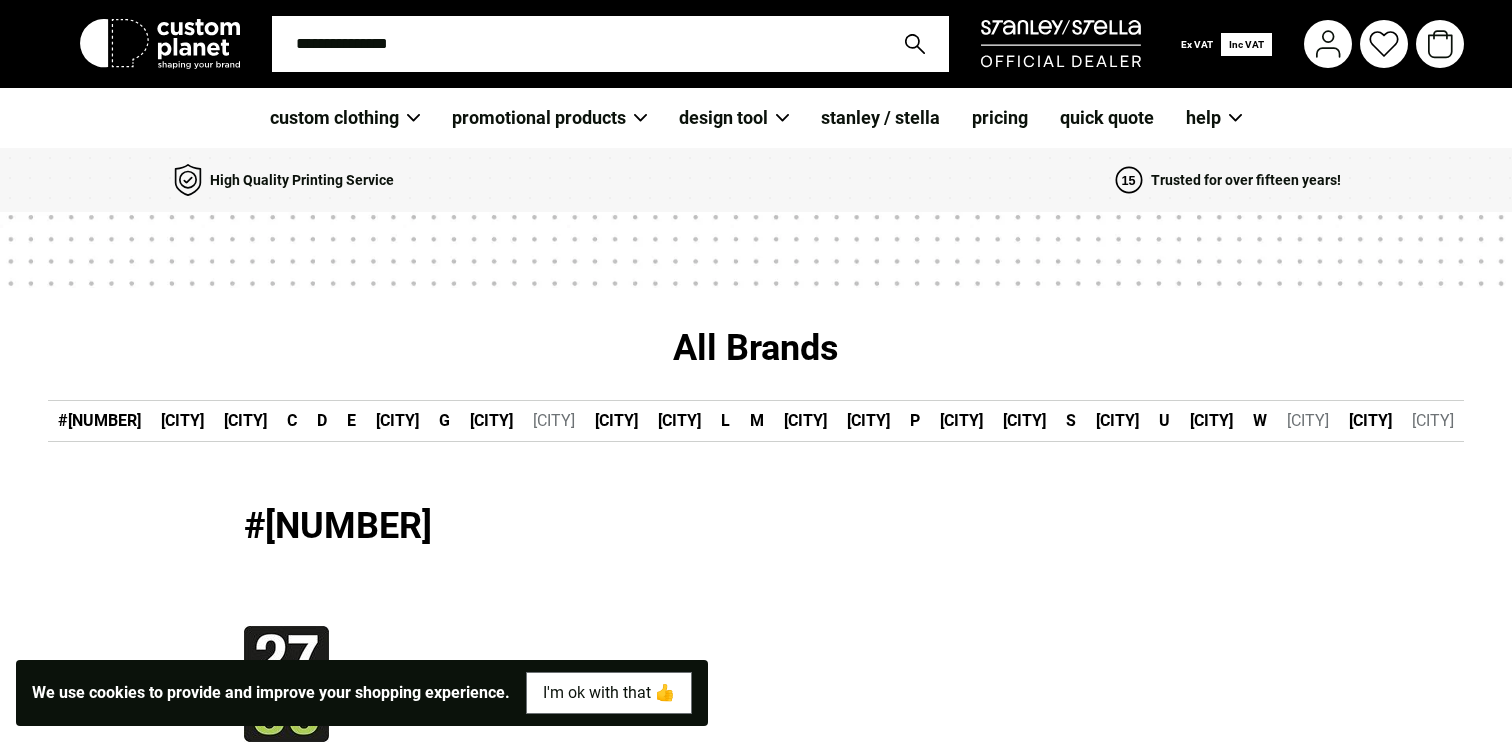scroll, scrollTop: 0, scrollLeft: 0, axis: both 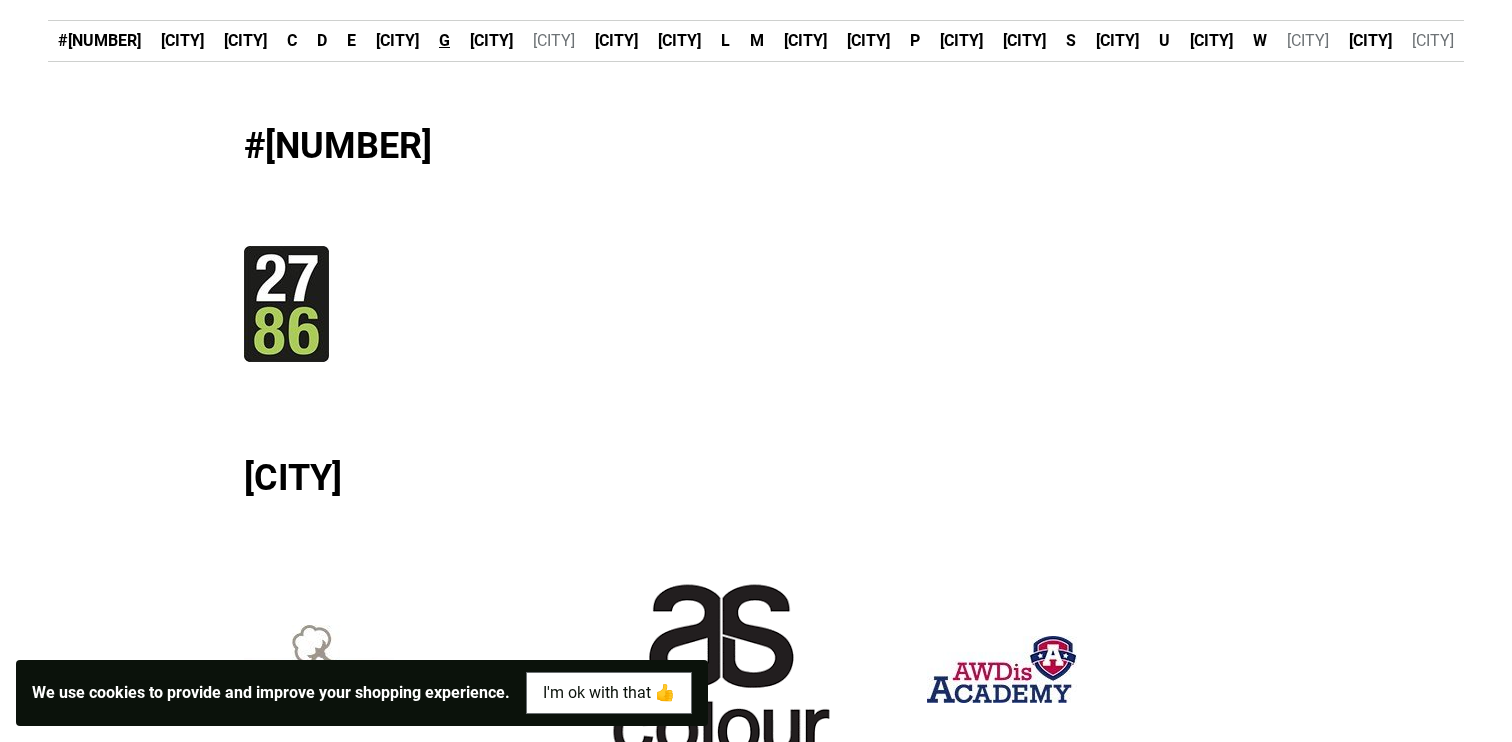 click on "G" at bounding box center [444, 41] 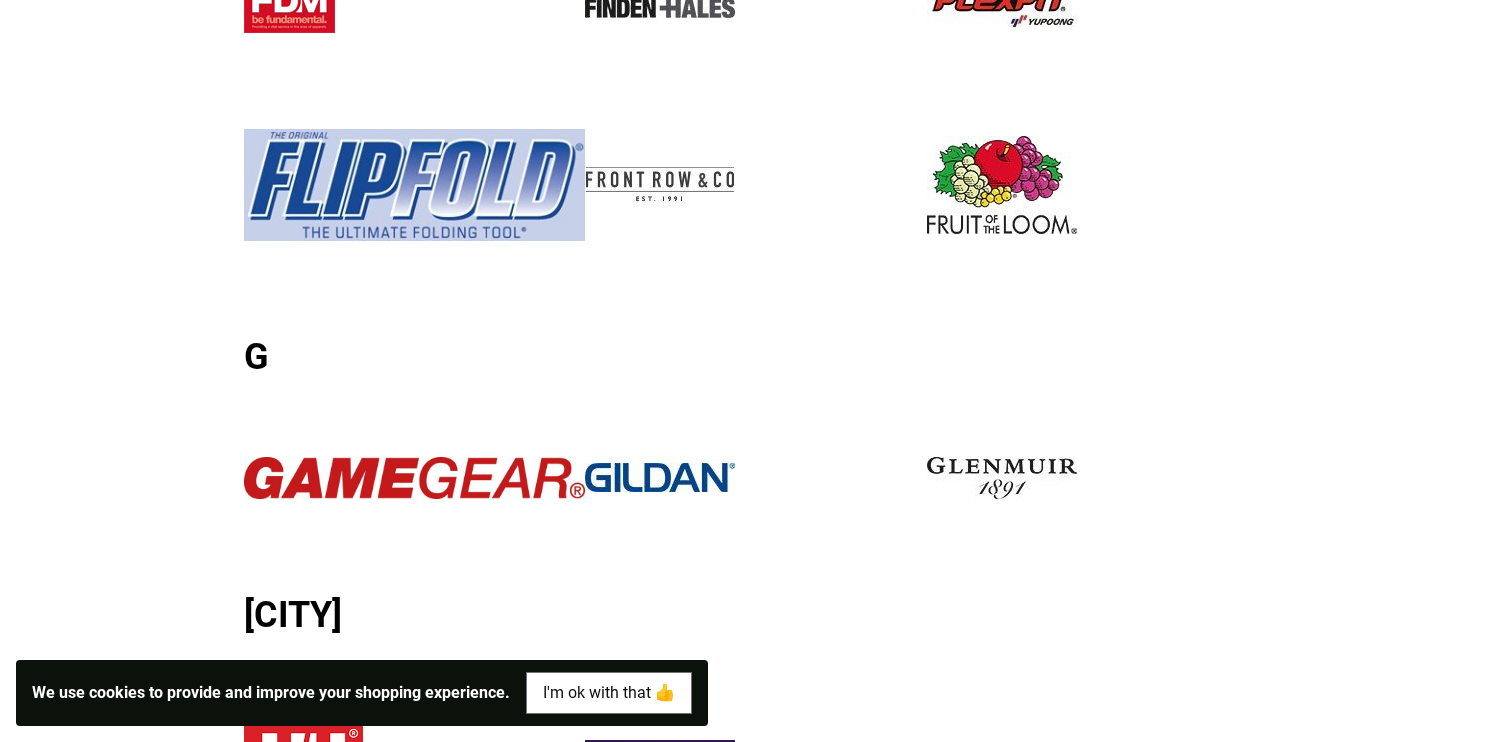 scroll, scrollTop: 4677, scrollLeft: 0, axis: vertical 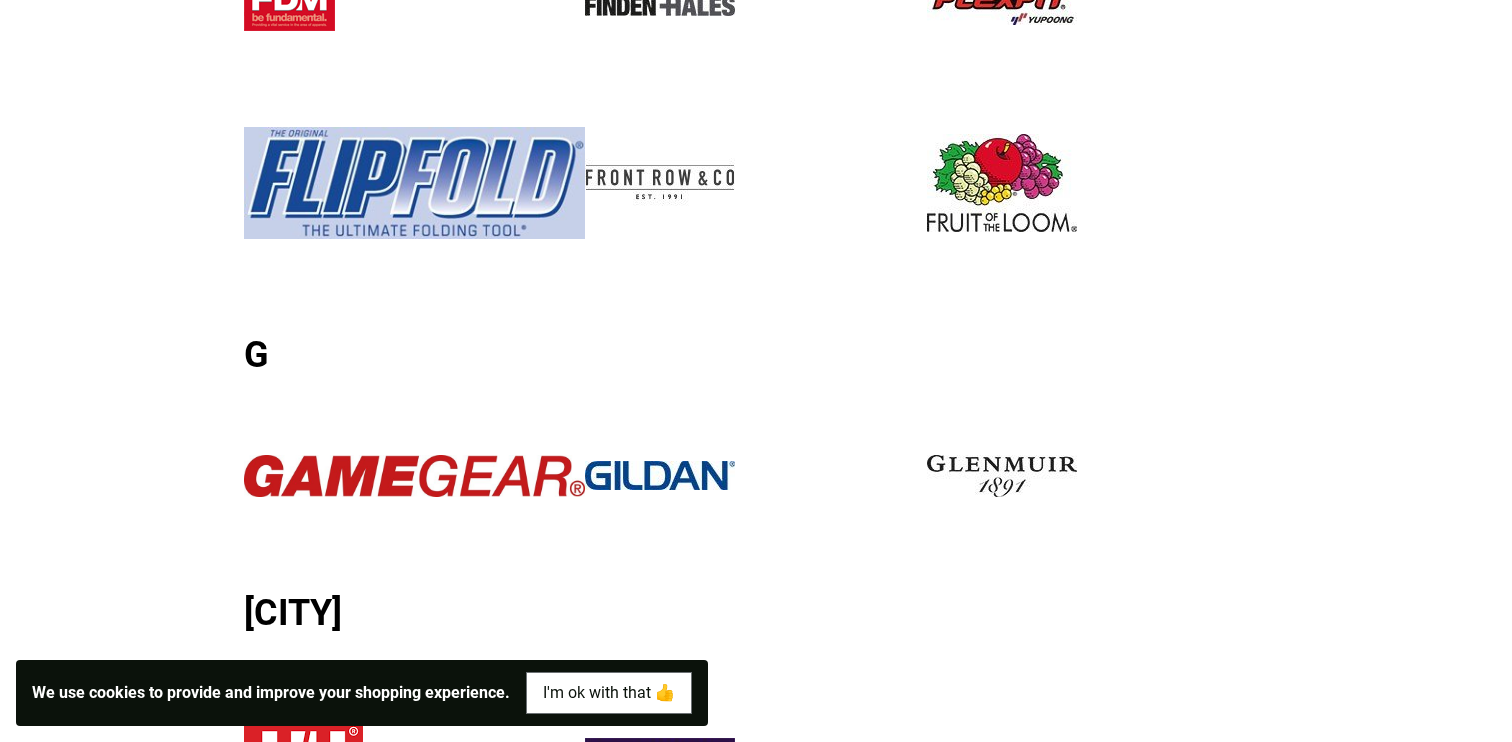click at bounding box center (414, 476) 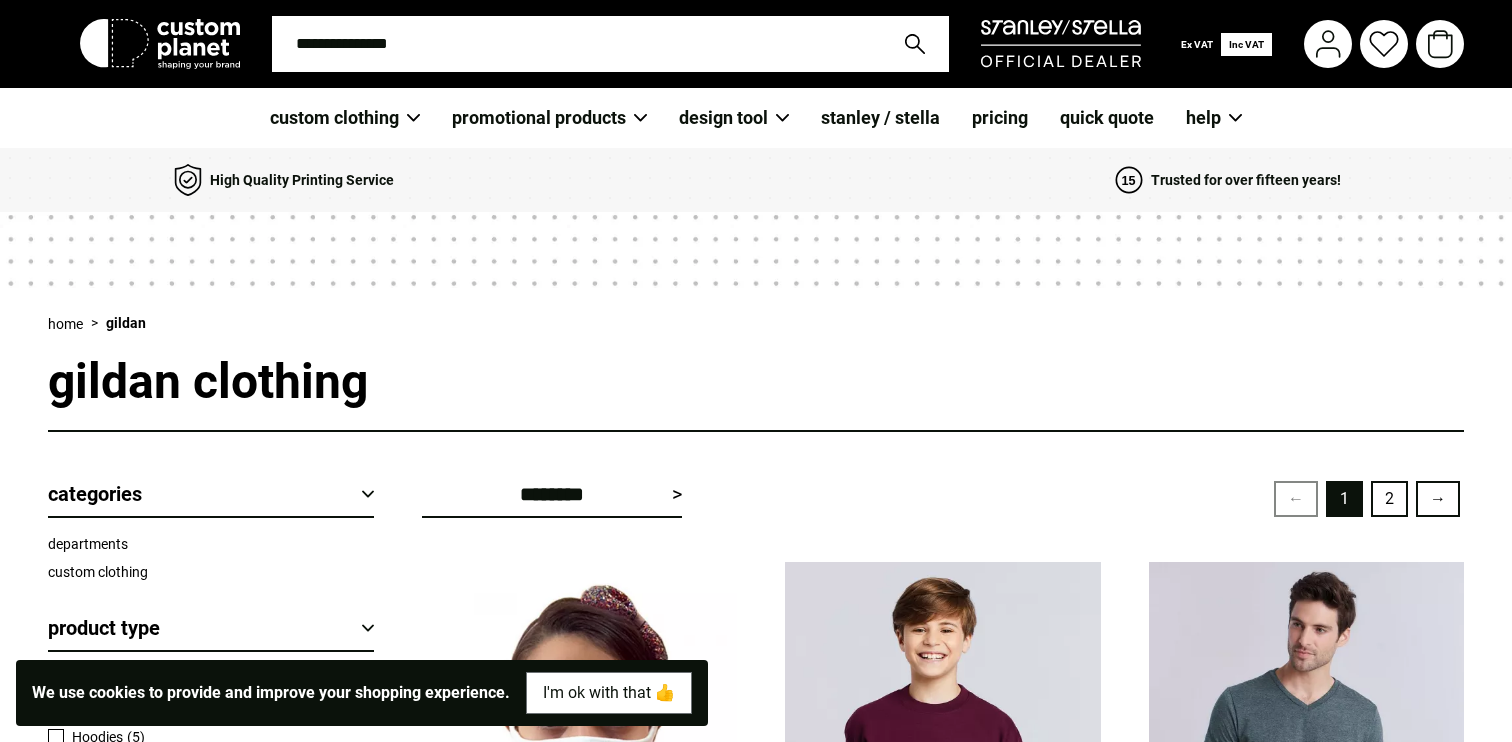 scroll, scrollTop: 0, scrollLeft: 0, axis: both 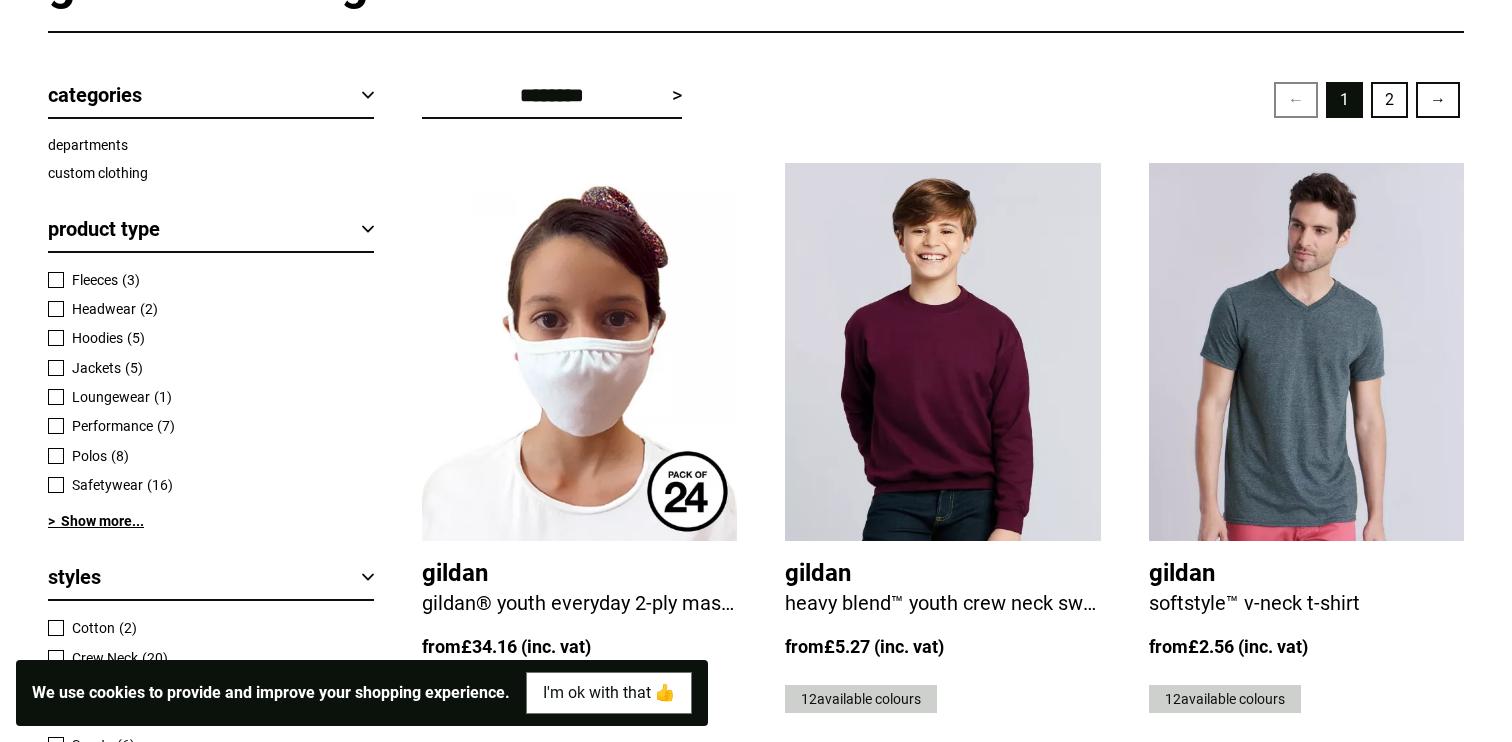 click on ">  Show more..." at bounding box center (211, 521) 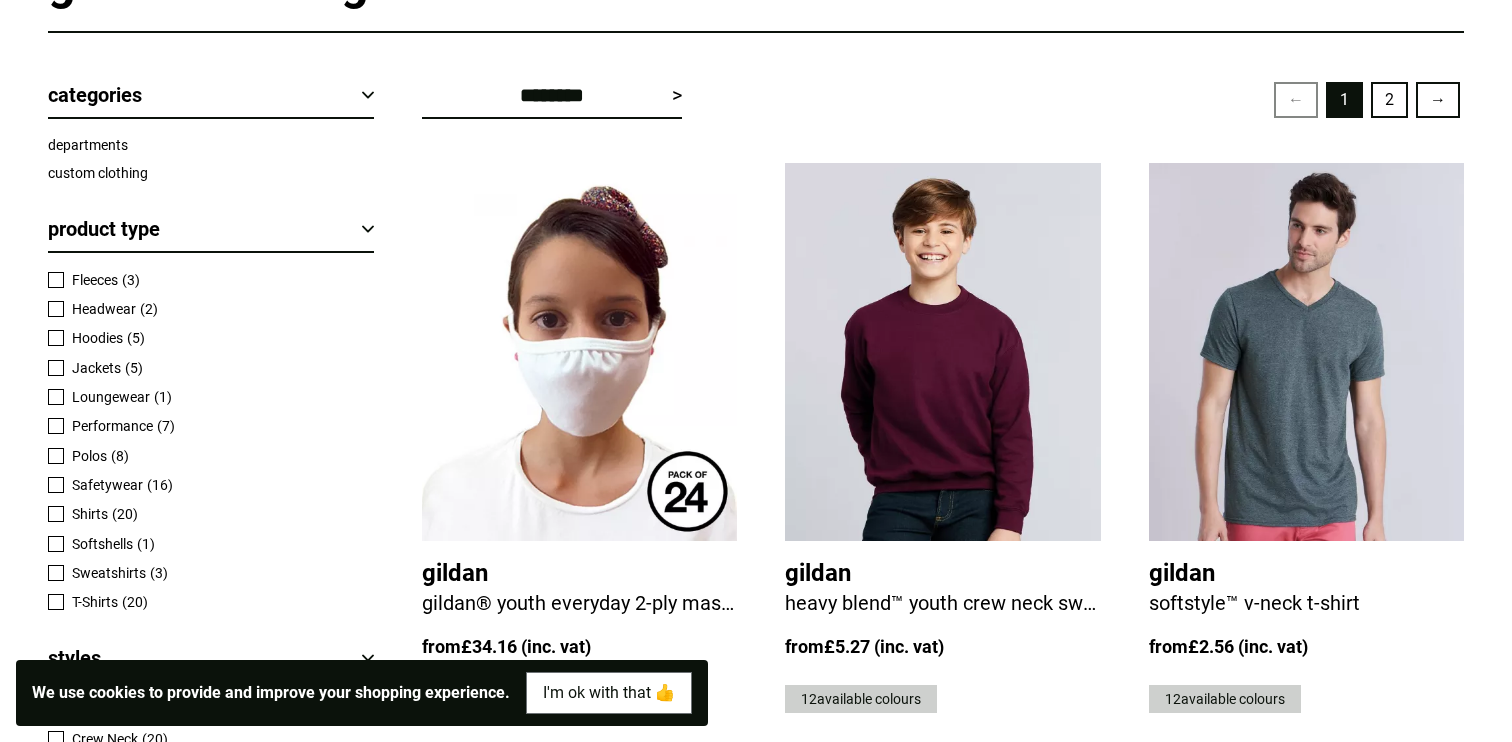 click at bounding box center (56, 602) 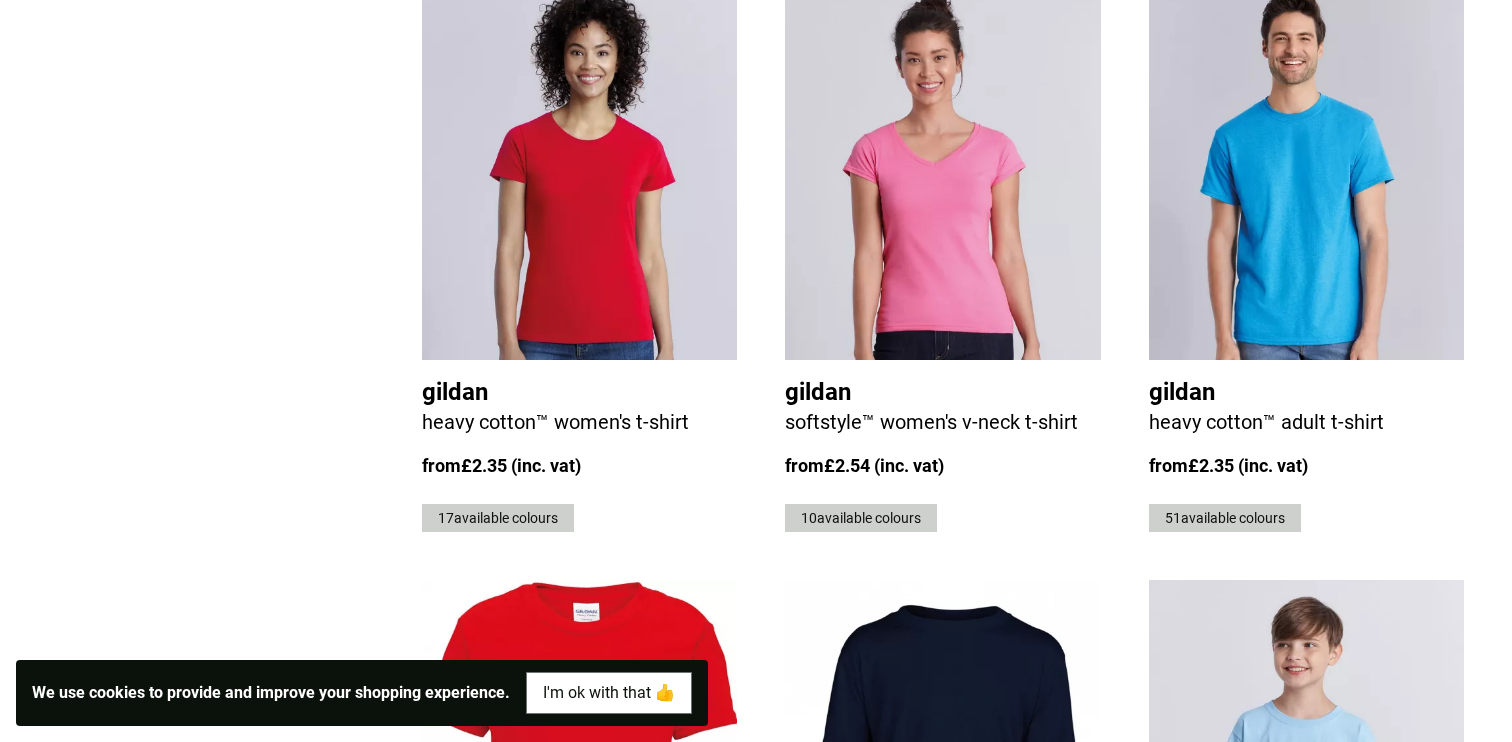 scroll, scrollTop: 2976, scrollLeft: 0, axis: vertical 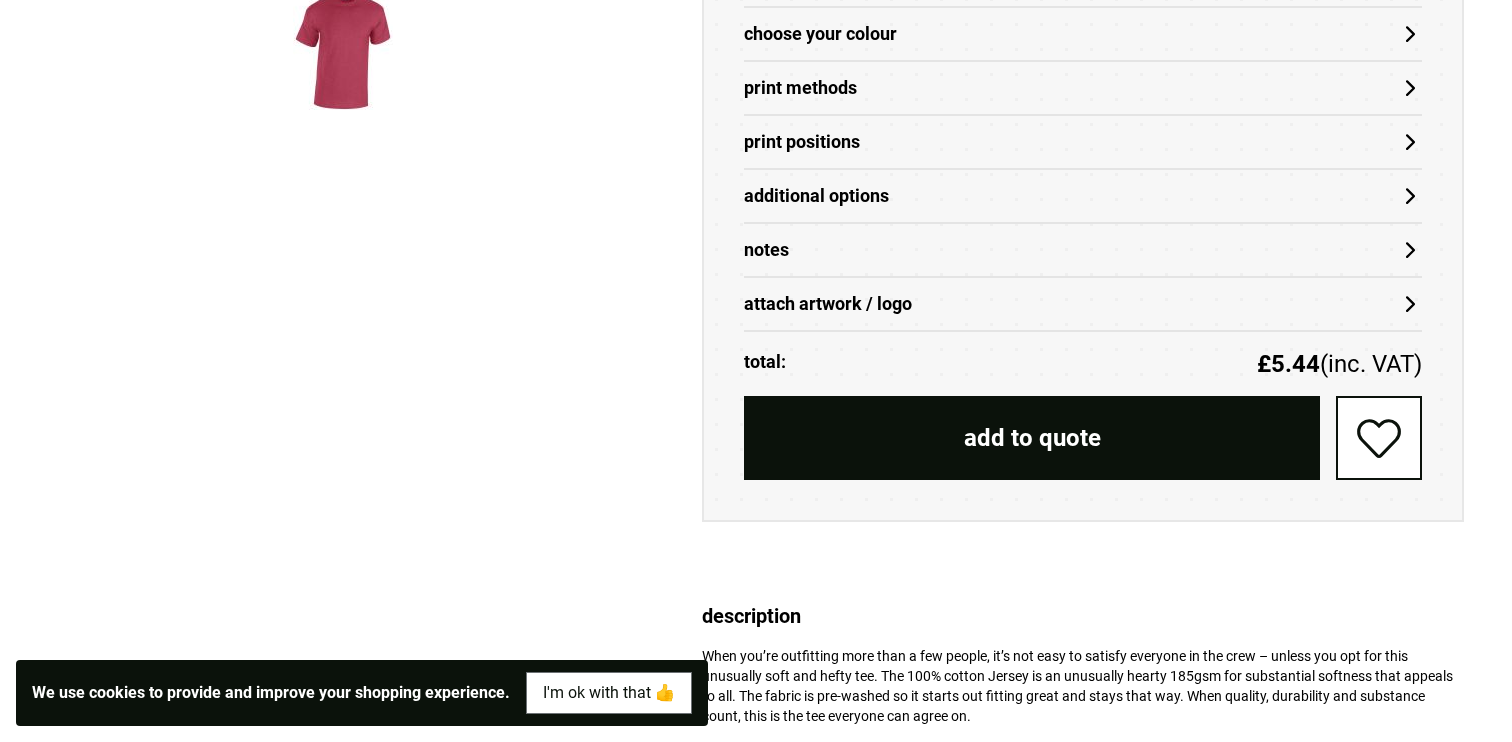 click on "choose your colour" at bounding box center (1083, 34) 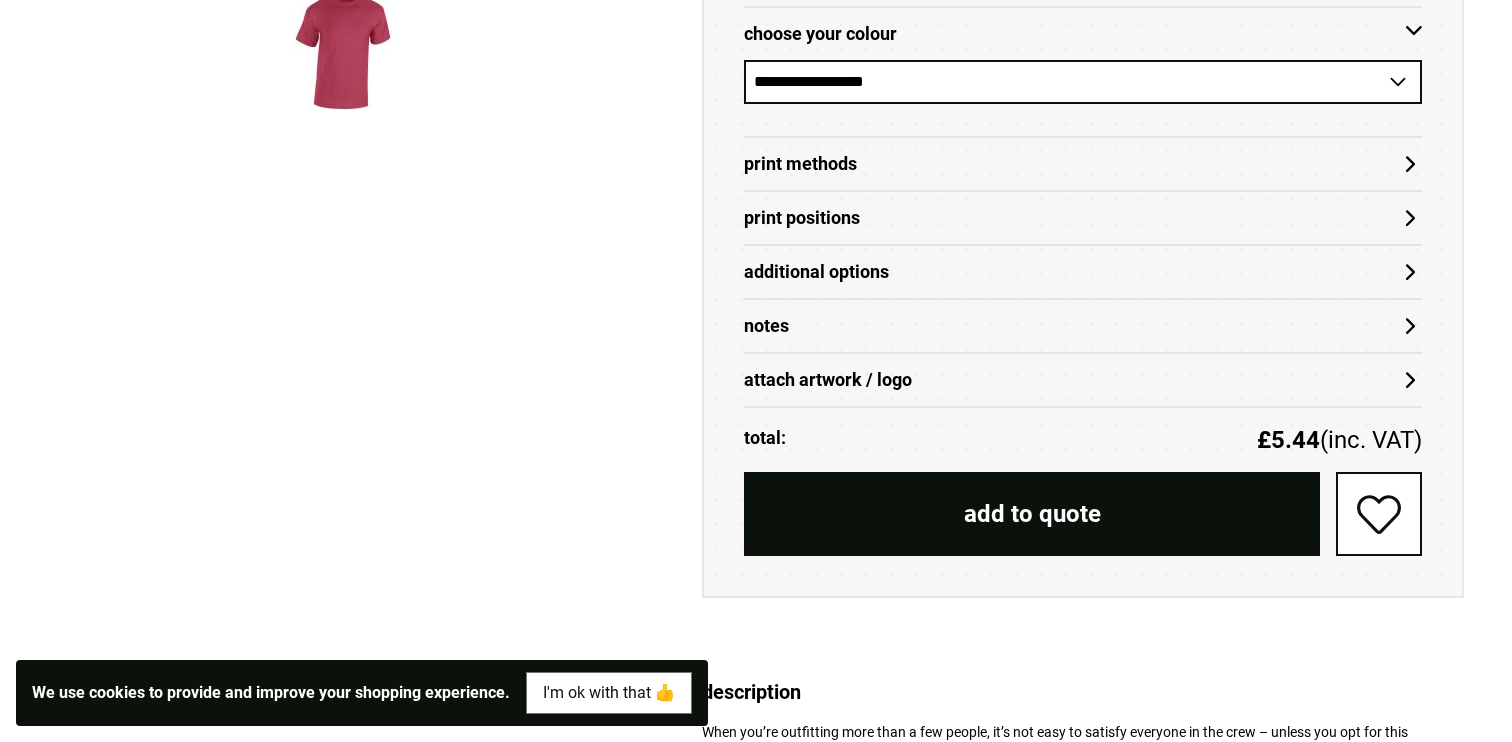 click on "[NUMBER] [STREET], [CITY], [STATE] [ZIP]" at bounding box center [1083, 82] 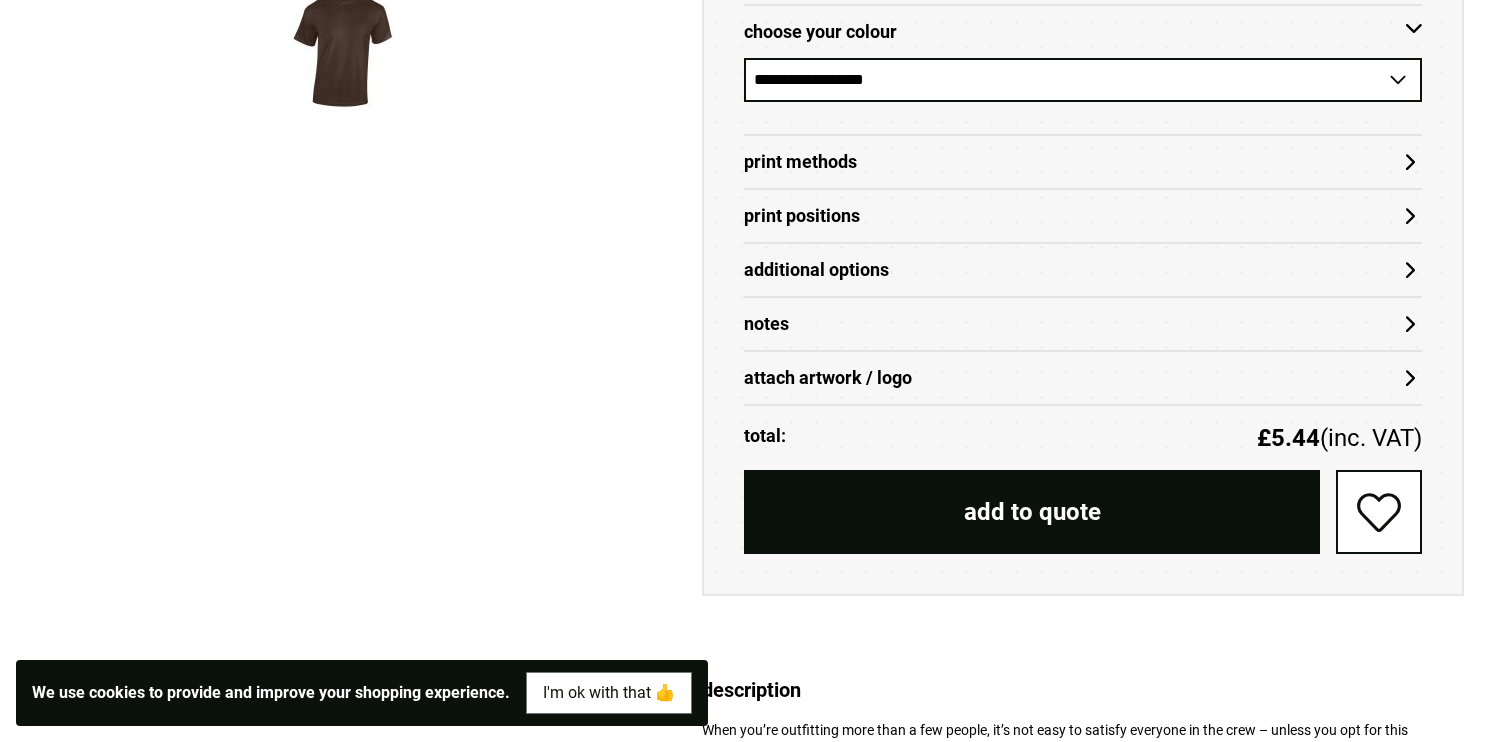 scroll, scrollTop: 1042, scrollLeft: 0, axis: vertical 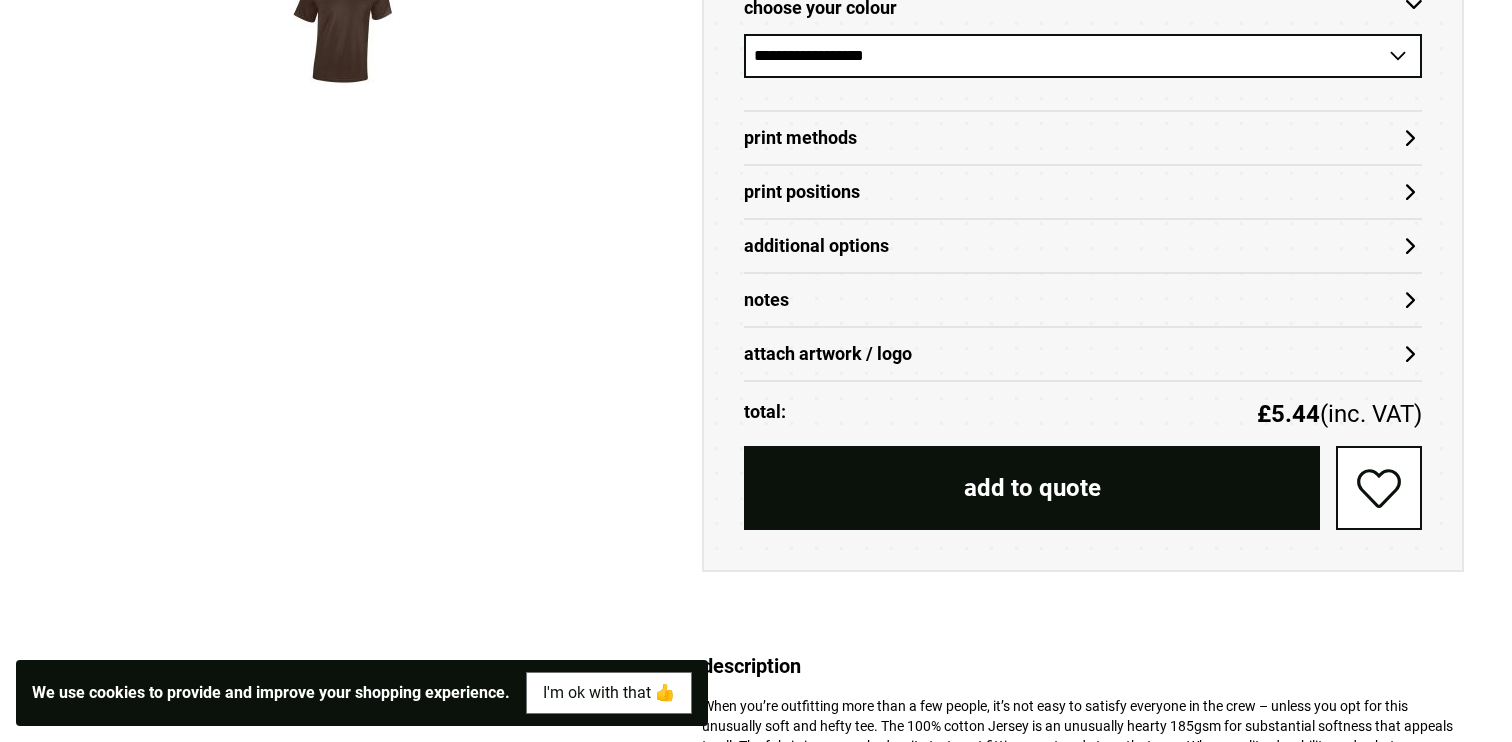 click on "[NUMBER] [STREET], [CITY], [STATE] [ZIP]" at bounding box center (1083, 56) 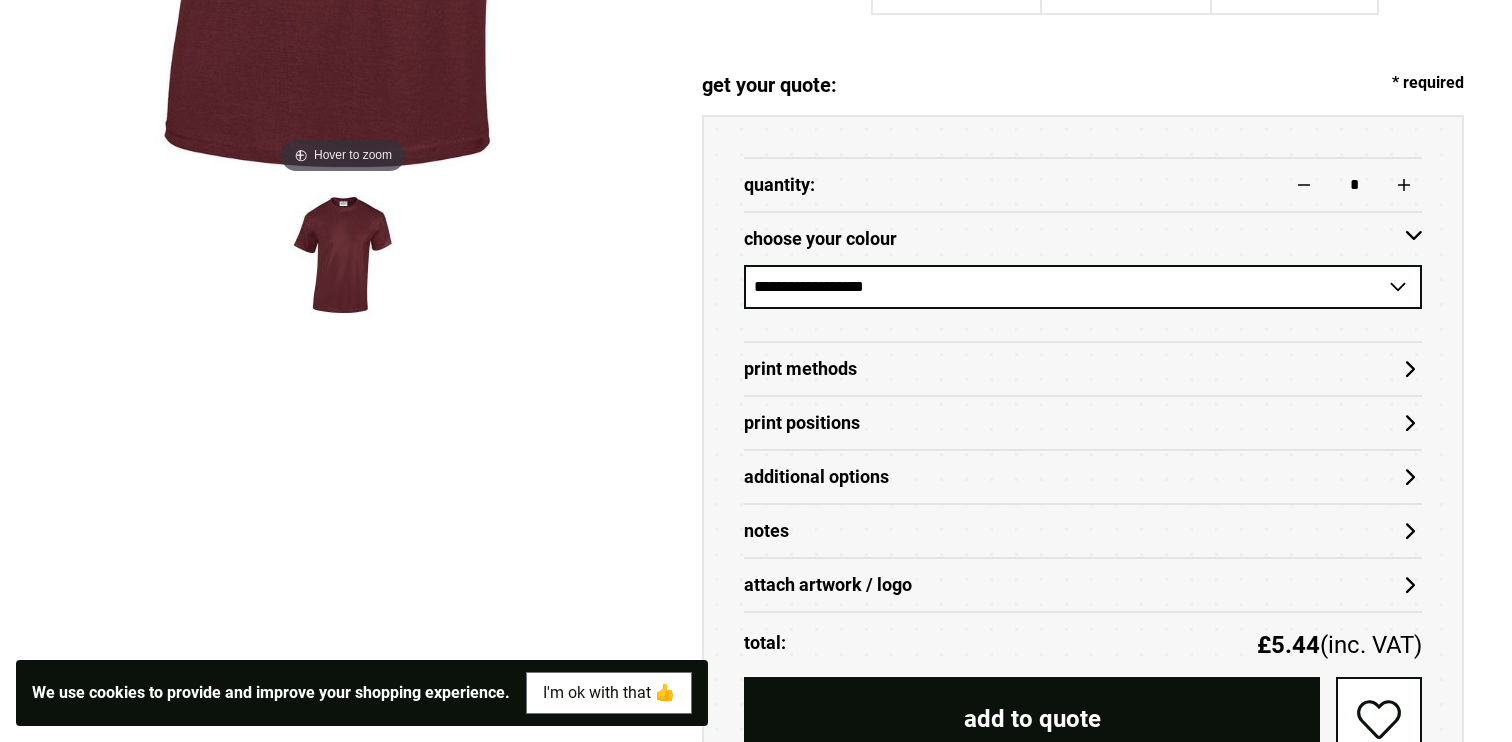 scroll, scrollTop: 911, scrollLeft: 0, axis: vertical 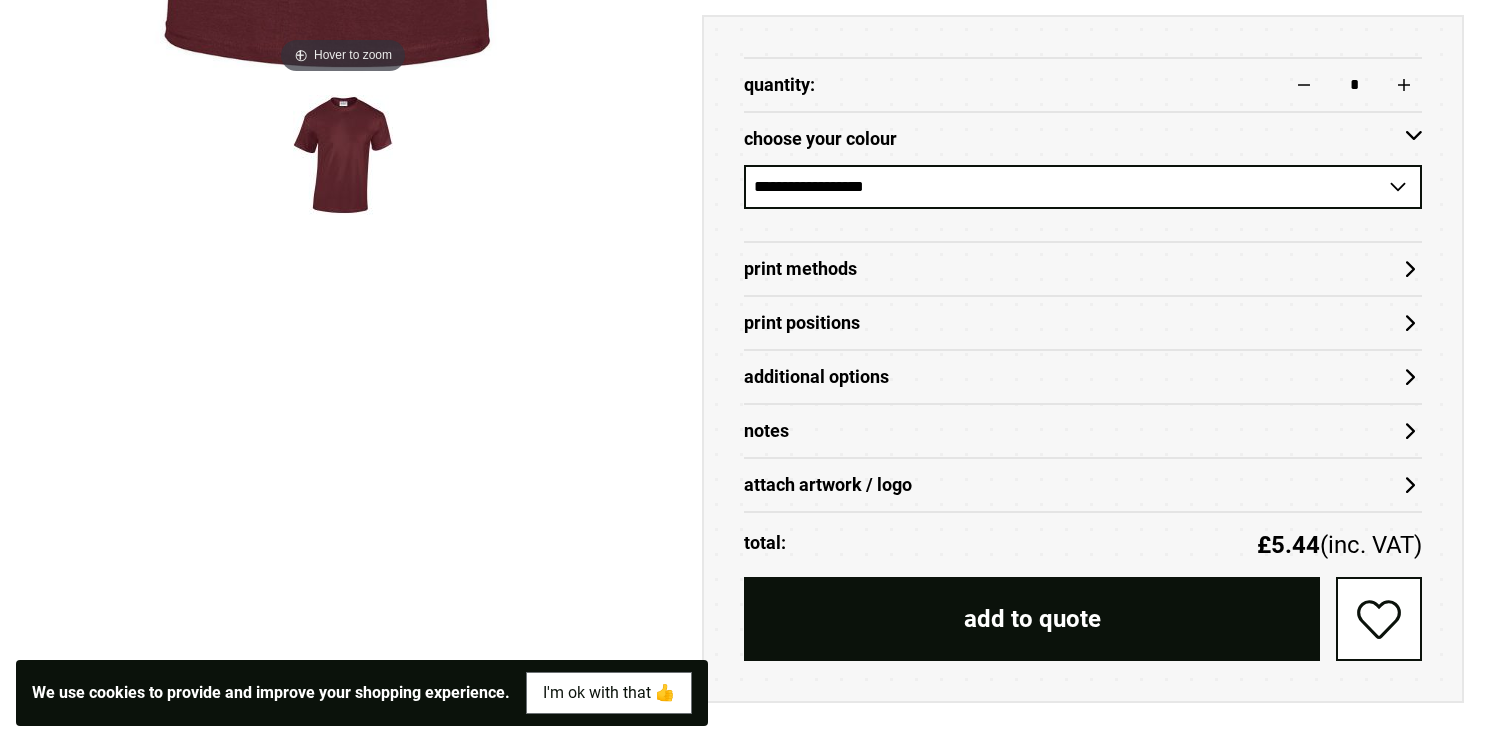 click on "[NUMBER] [STREET], [CITY], [STATE] [ZIP]" at bounding box center [1083, 187] 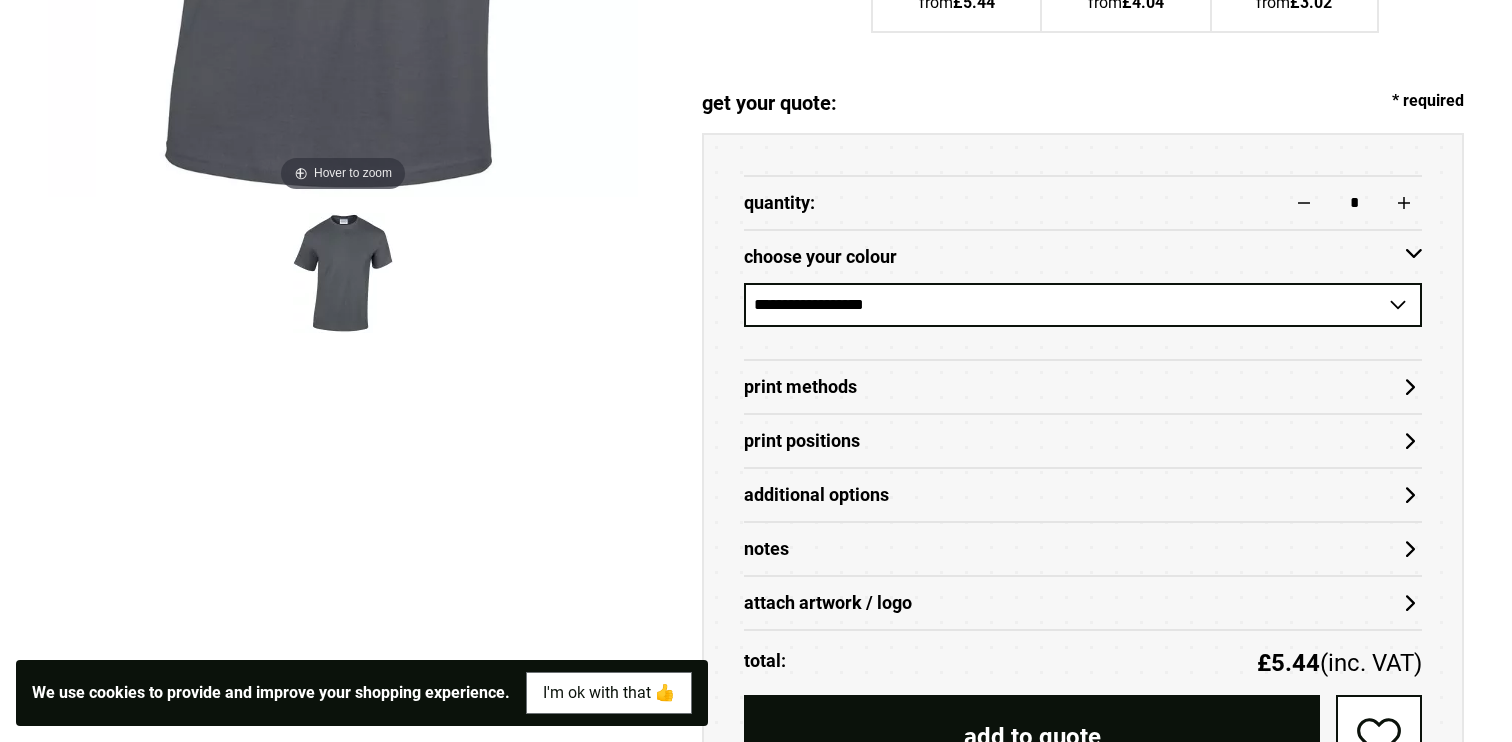 scroll, scrollTop: 858, scrollLeft: 0, axis: vertical 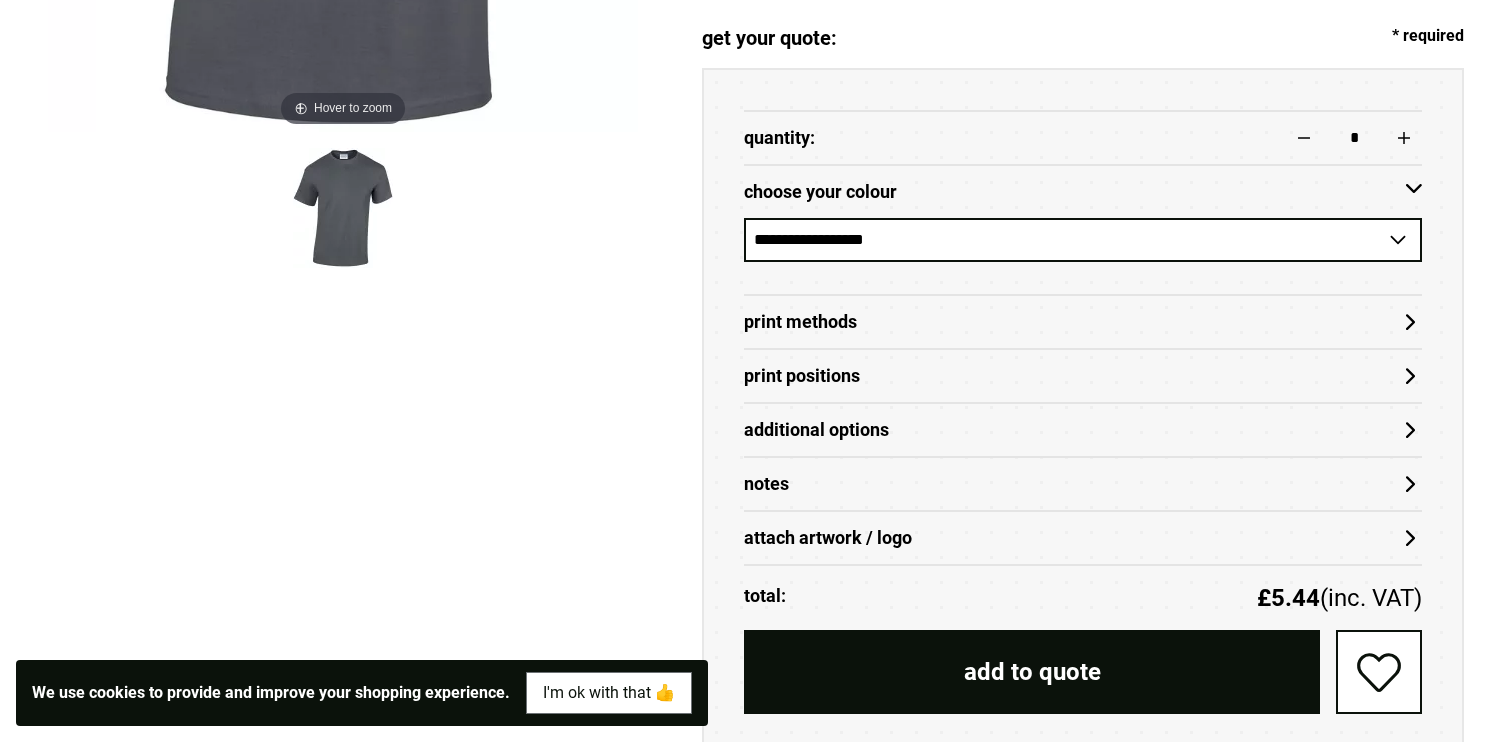 click on "**********" at bounding box center [1083, 240] 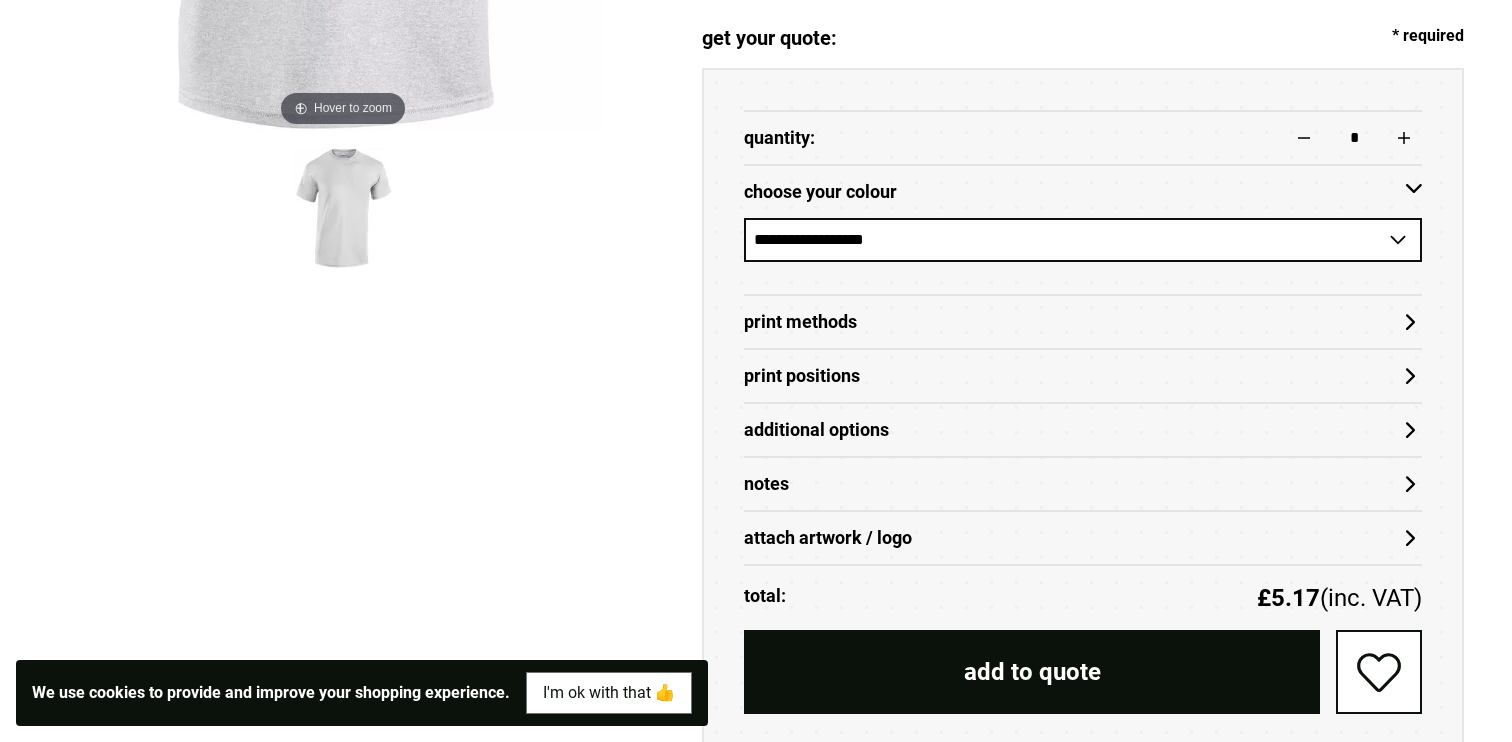 click on "**********" at bounding box center [1083, 240] 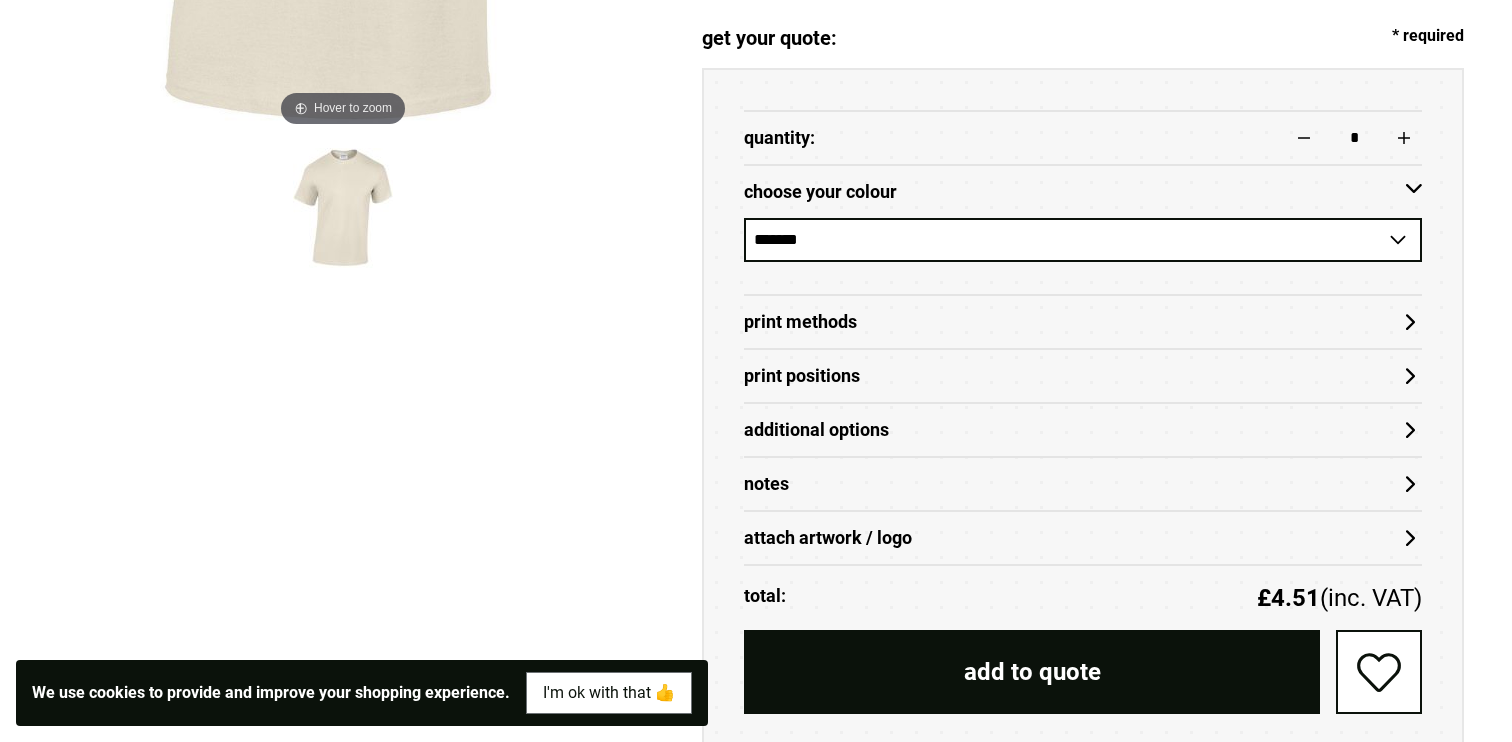 click on "**********" at bounding box center (1083, 240) 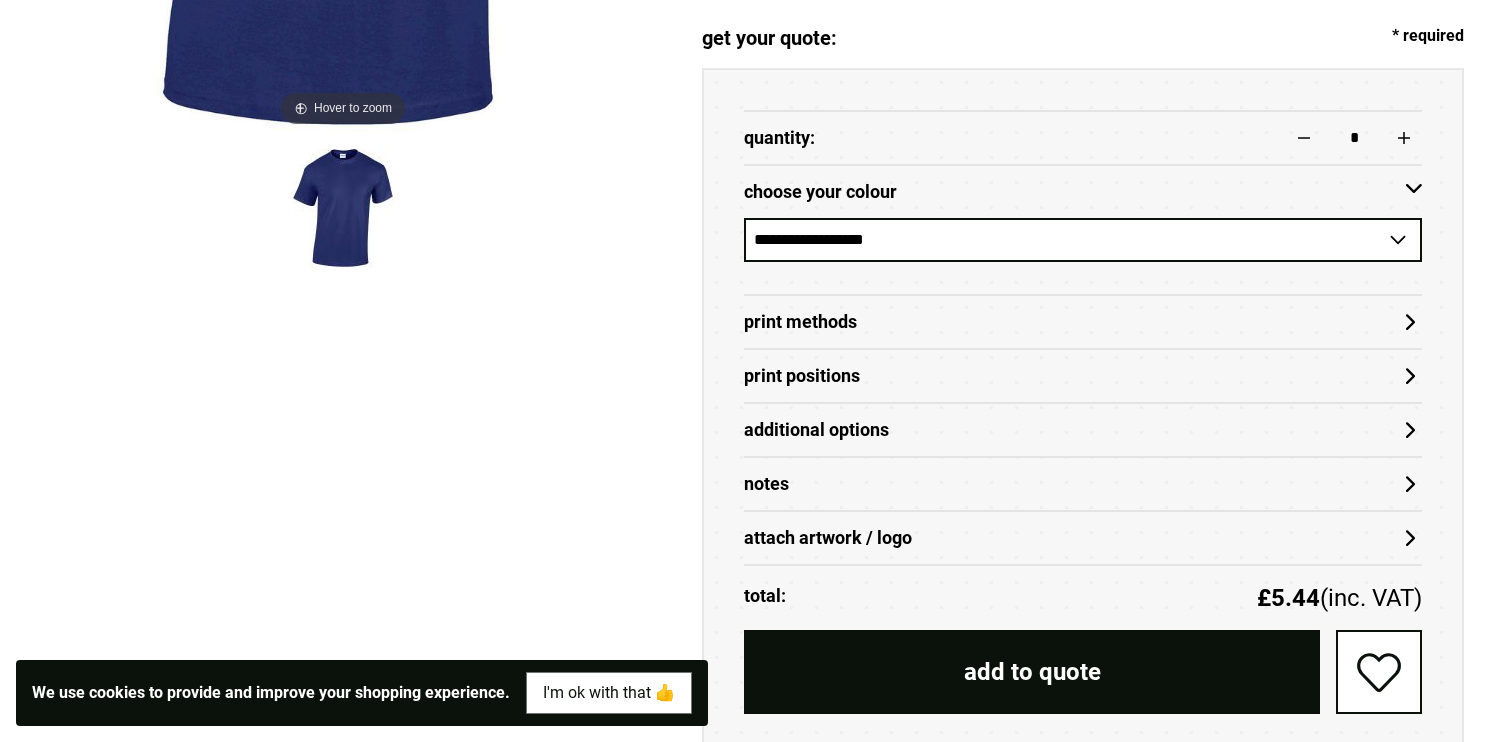 click on "**********" at bounding box center (1083, 240) 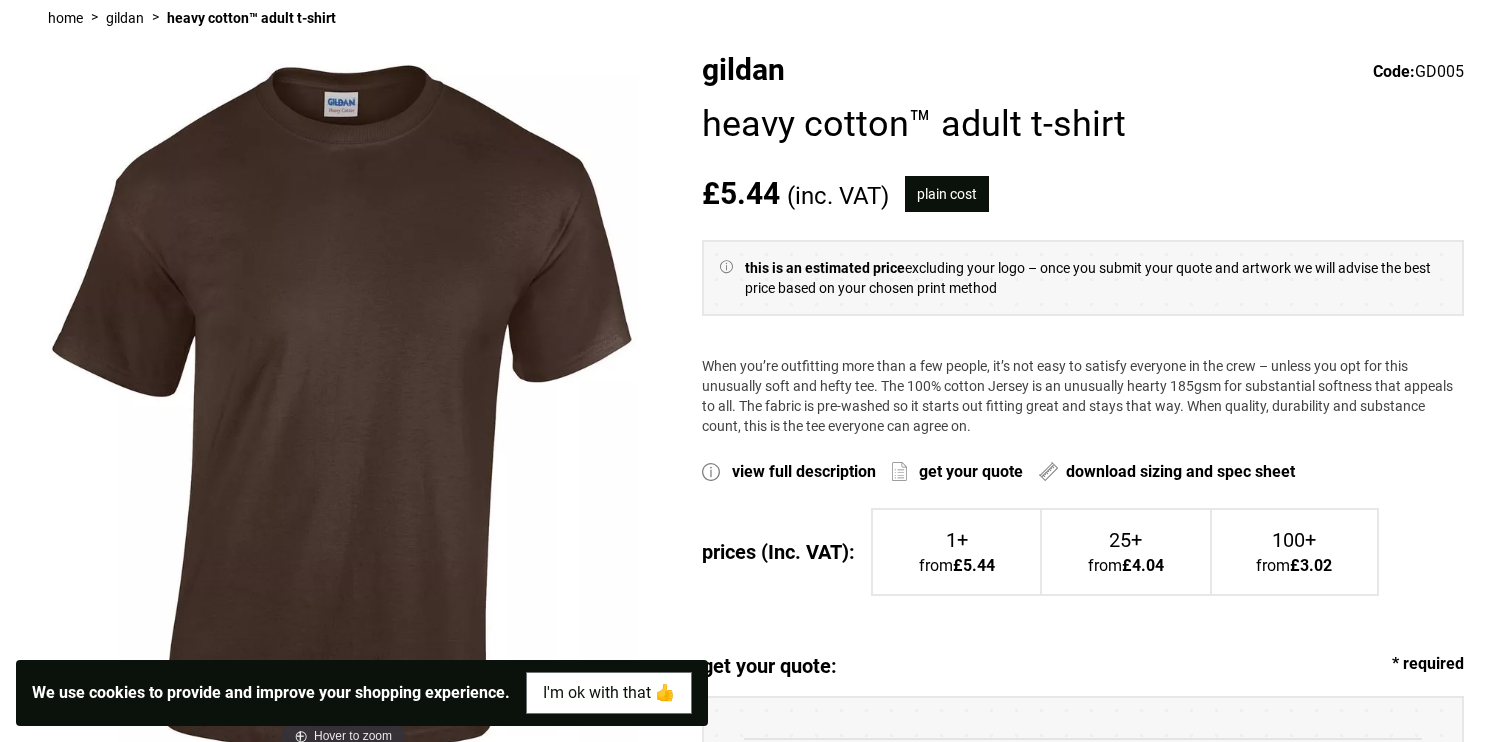 scroll, scrollTop: 218, scrollLeft: 0, axis: vertical 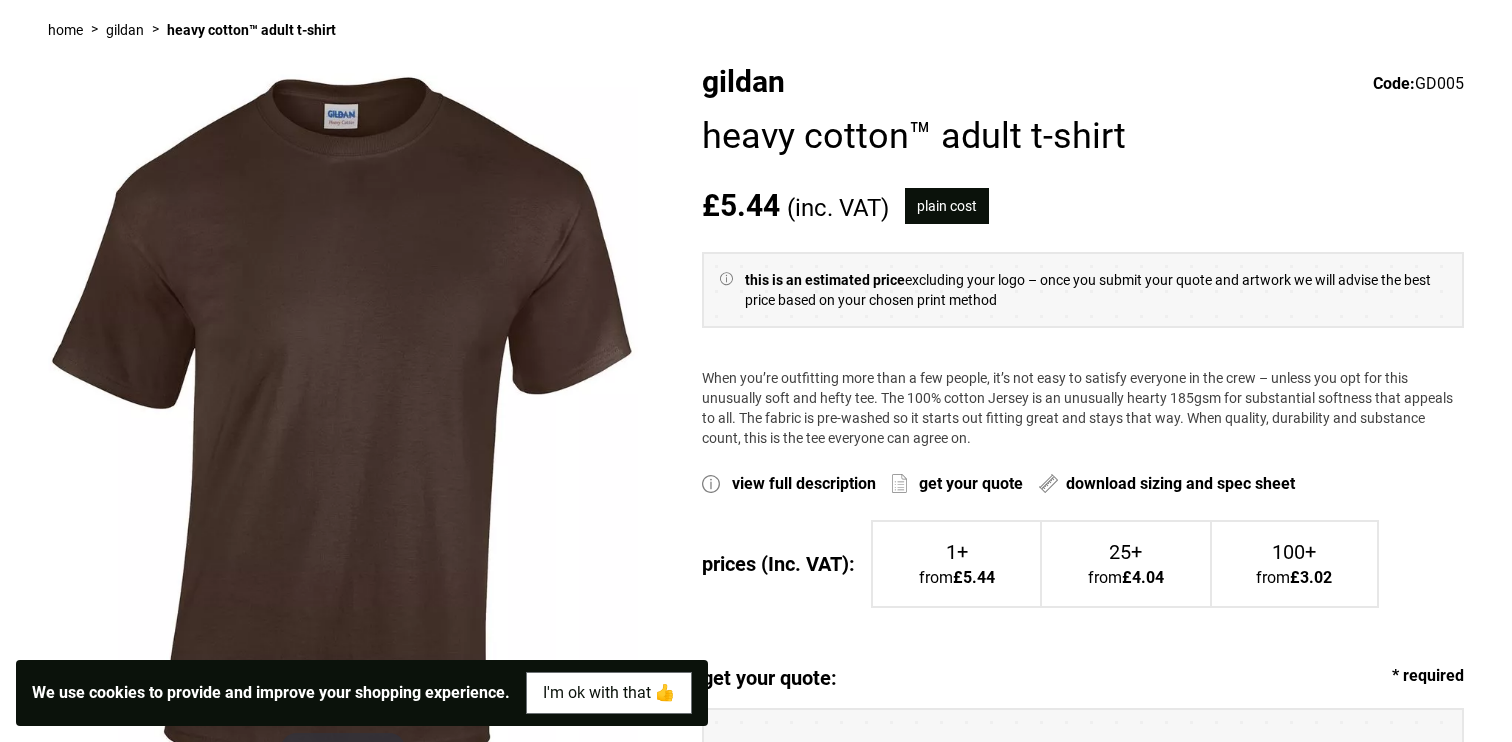 click at bounding box center [343, 418] 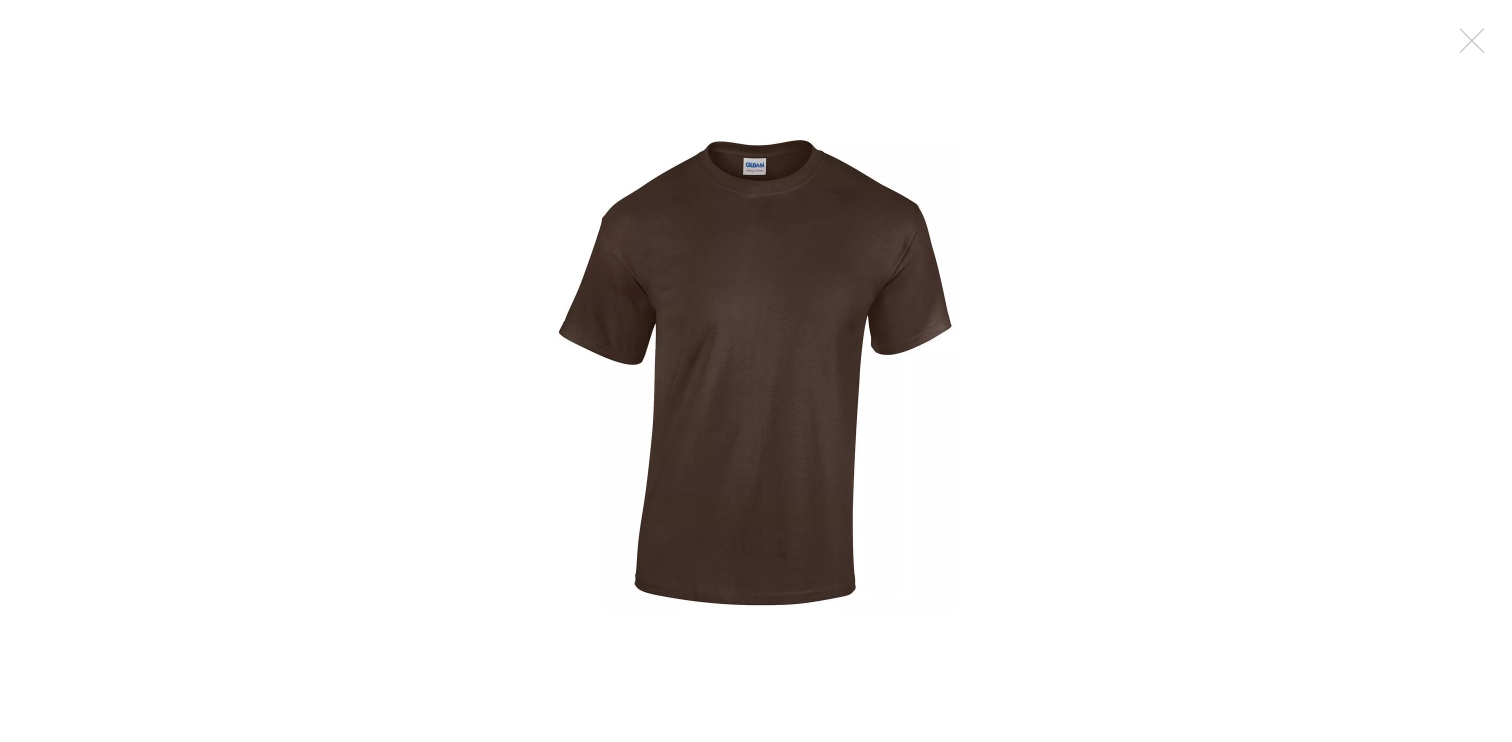 click at bounding box center [756, 371] 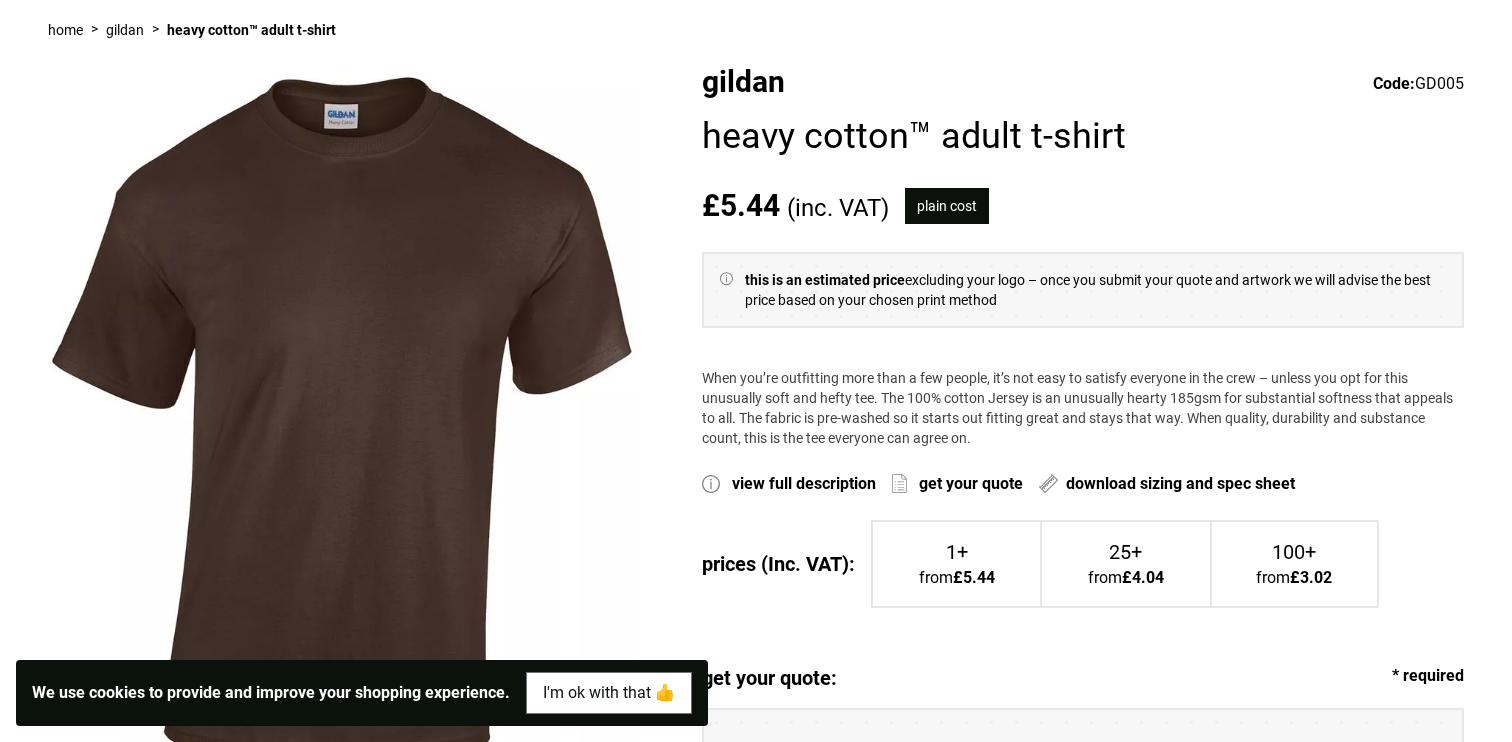 click on "this is an estimated price  excluding your logo – once you submit your quote and artwork we will advise the best price based on your chosen print method" at bounding box center [1083, 290] 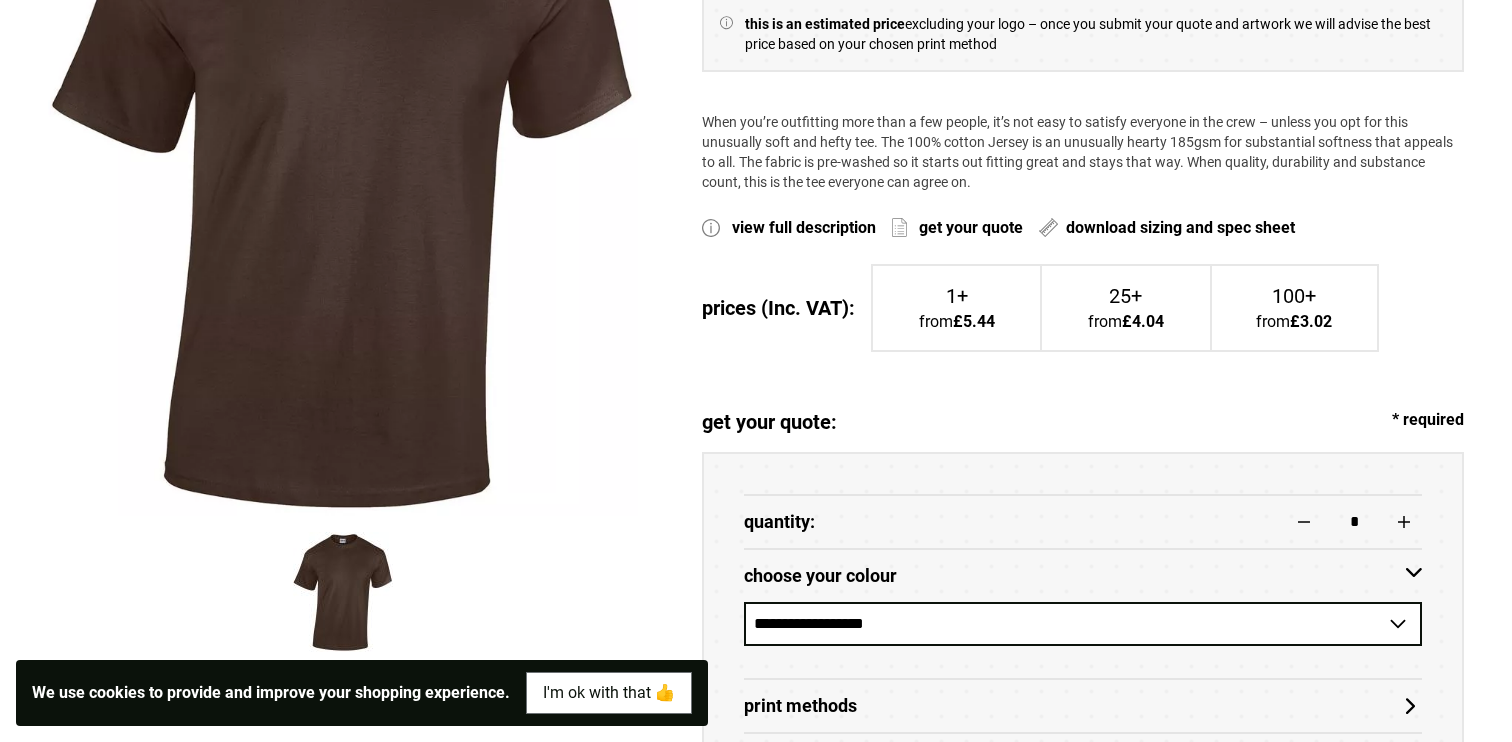 scroll, scrollTop: 511, scrollLeft: 0, axis: vertical 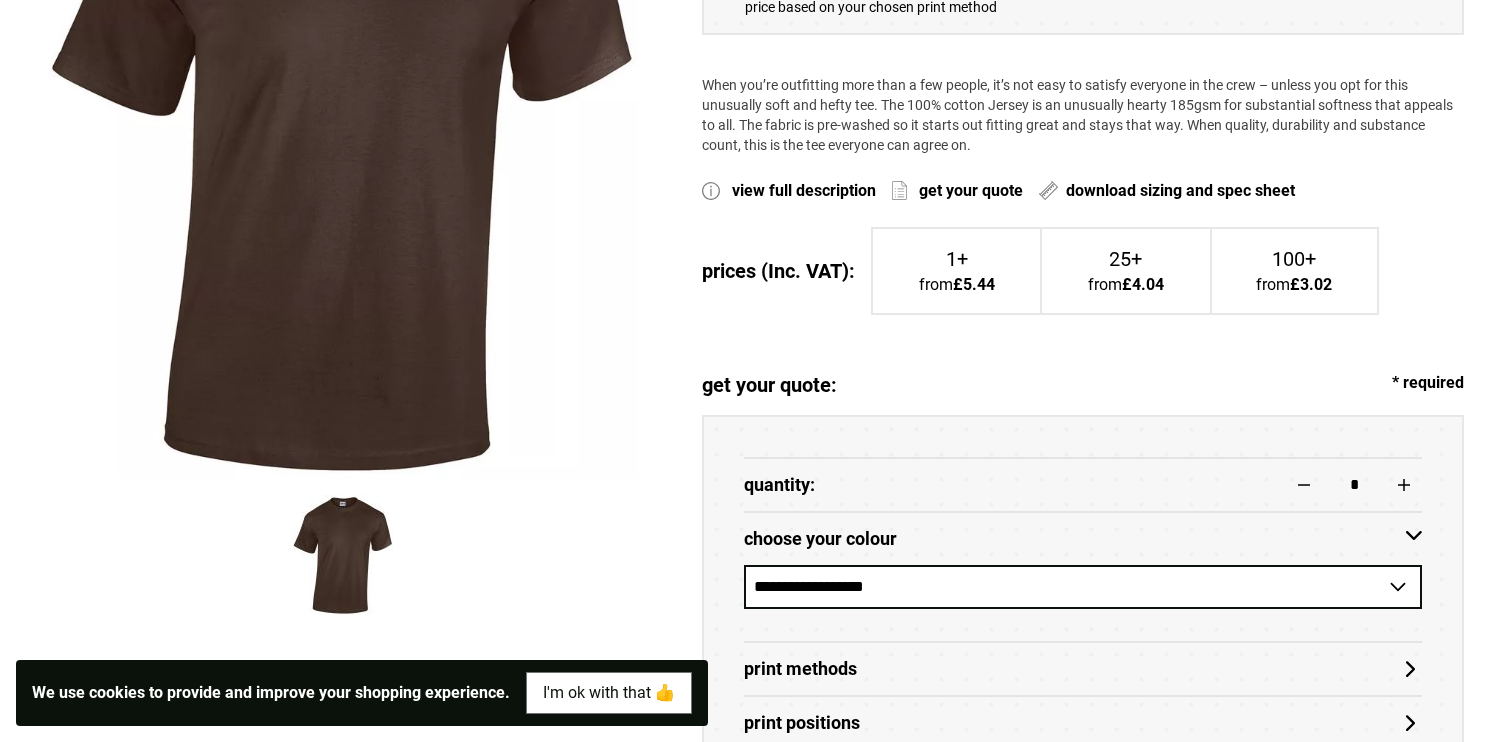click on "get your quote" at bounding box center (971, 191) 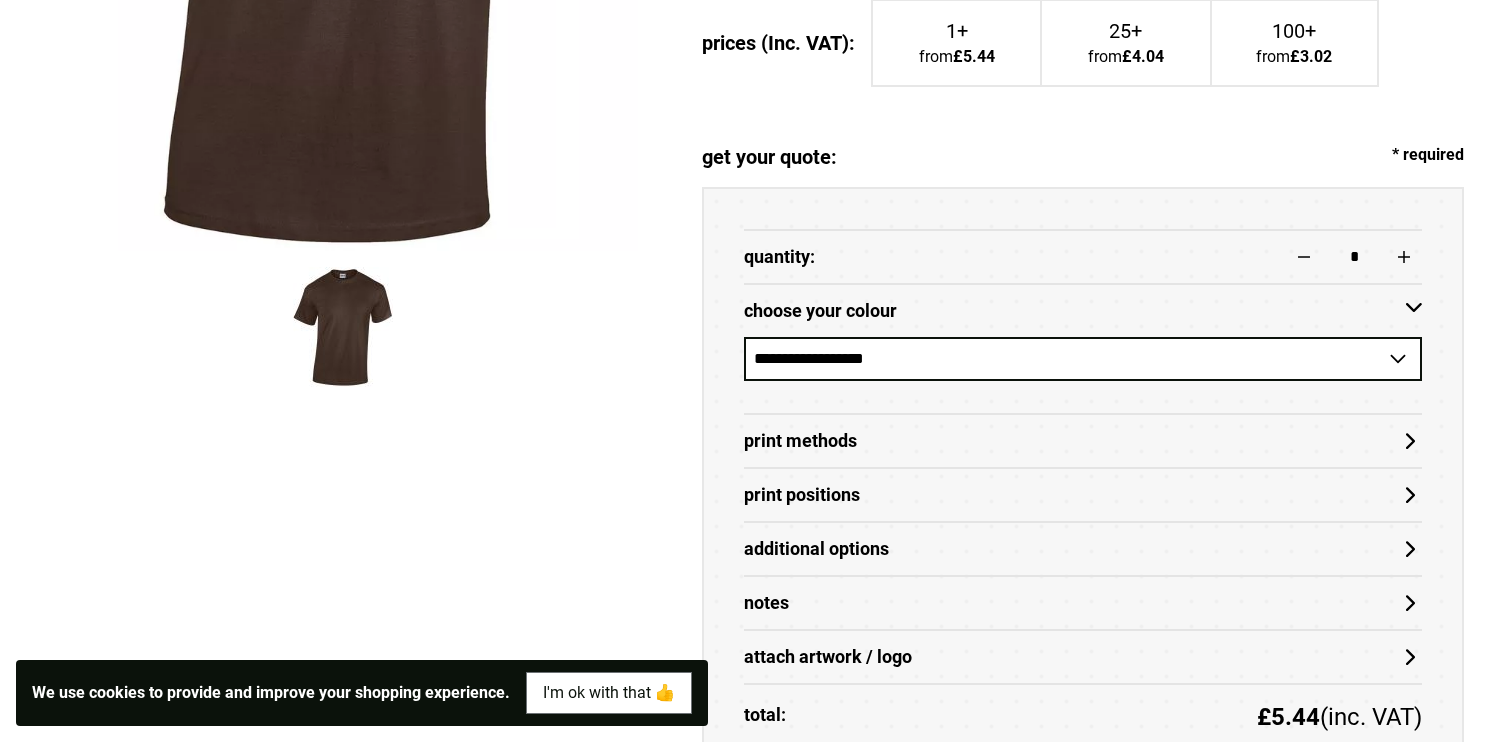 scroll, scrollTop: 738, scrollLeft: 0, axis: vertical 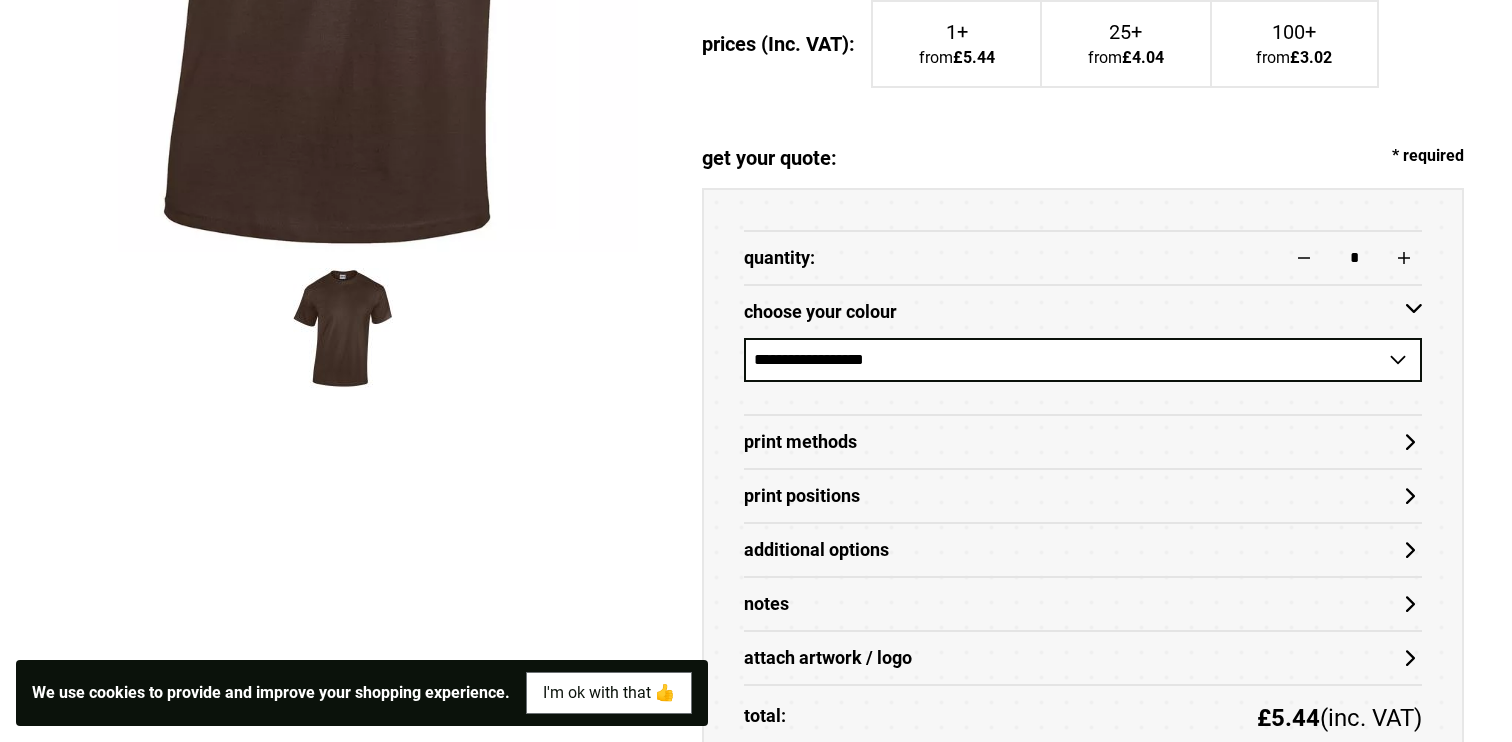 drag, startPoint x: 1356, startPoint y: 256, endPoint x: 1328, endPoint y: 256, distance: 28 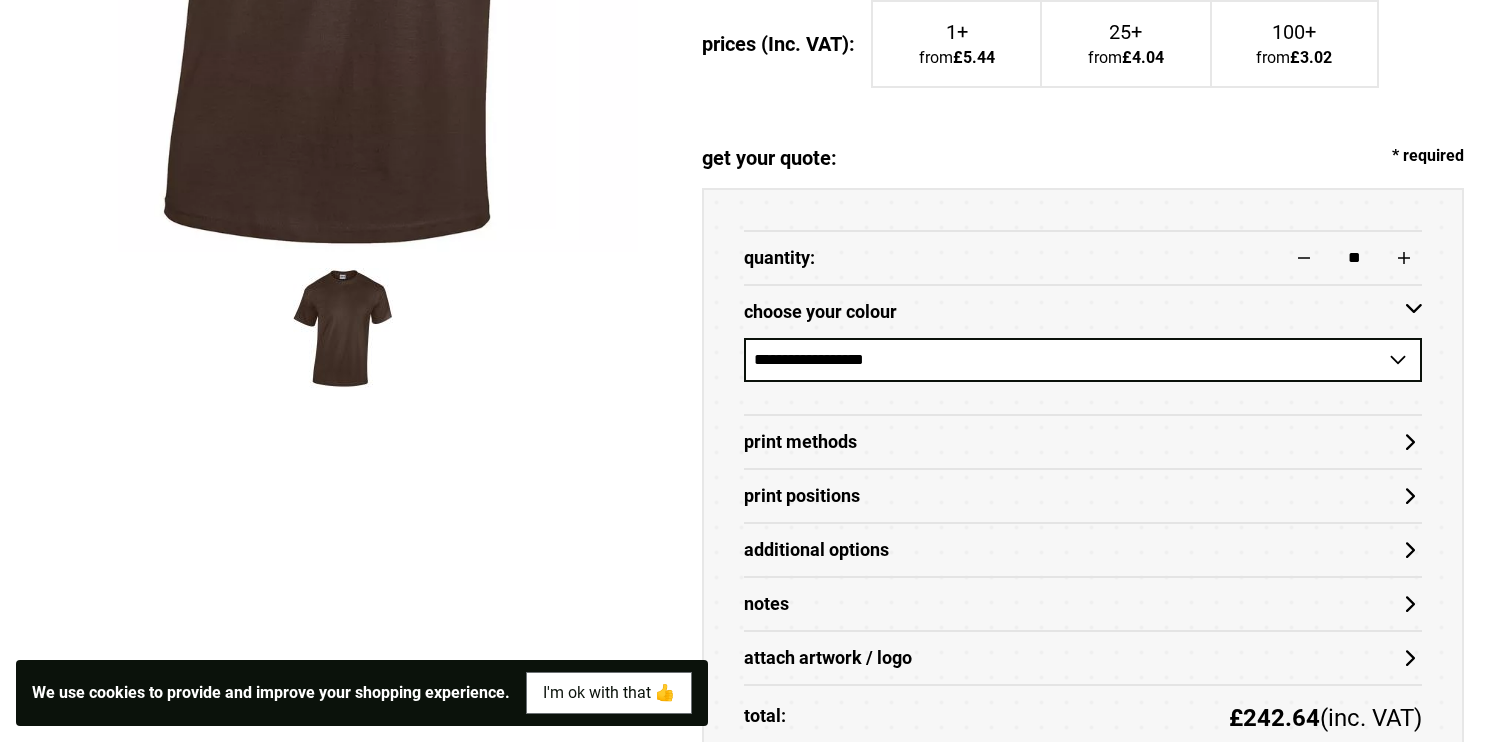type on "**" 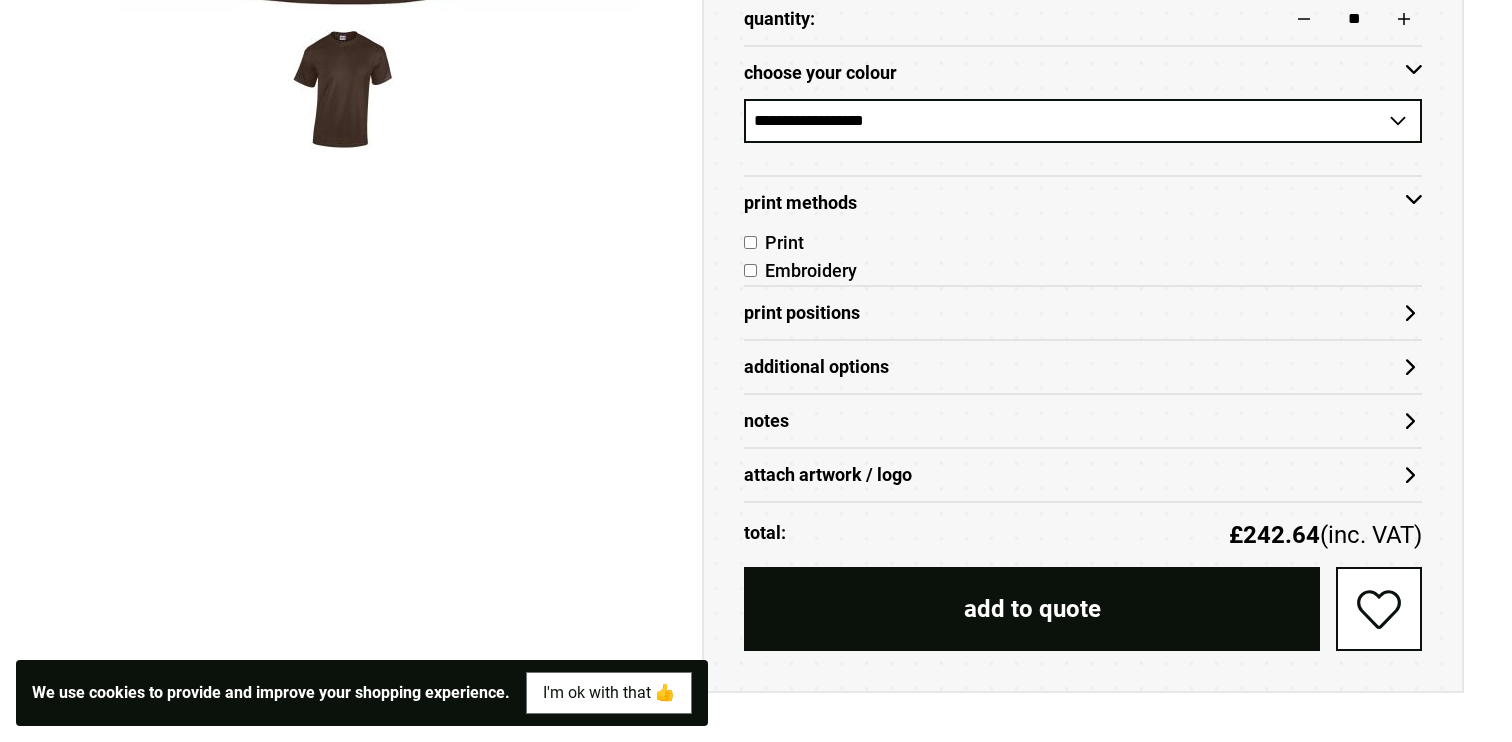 scroll, scrollTop: 987, scrollLeft: 0, axis: vertical 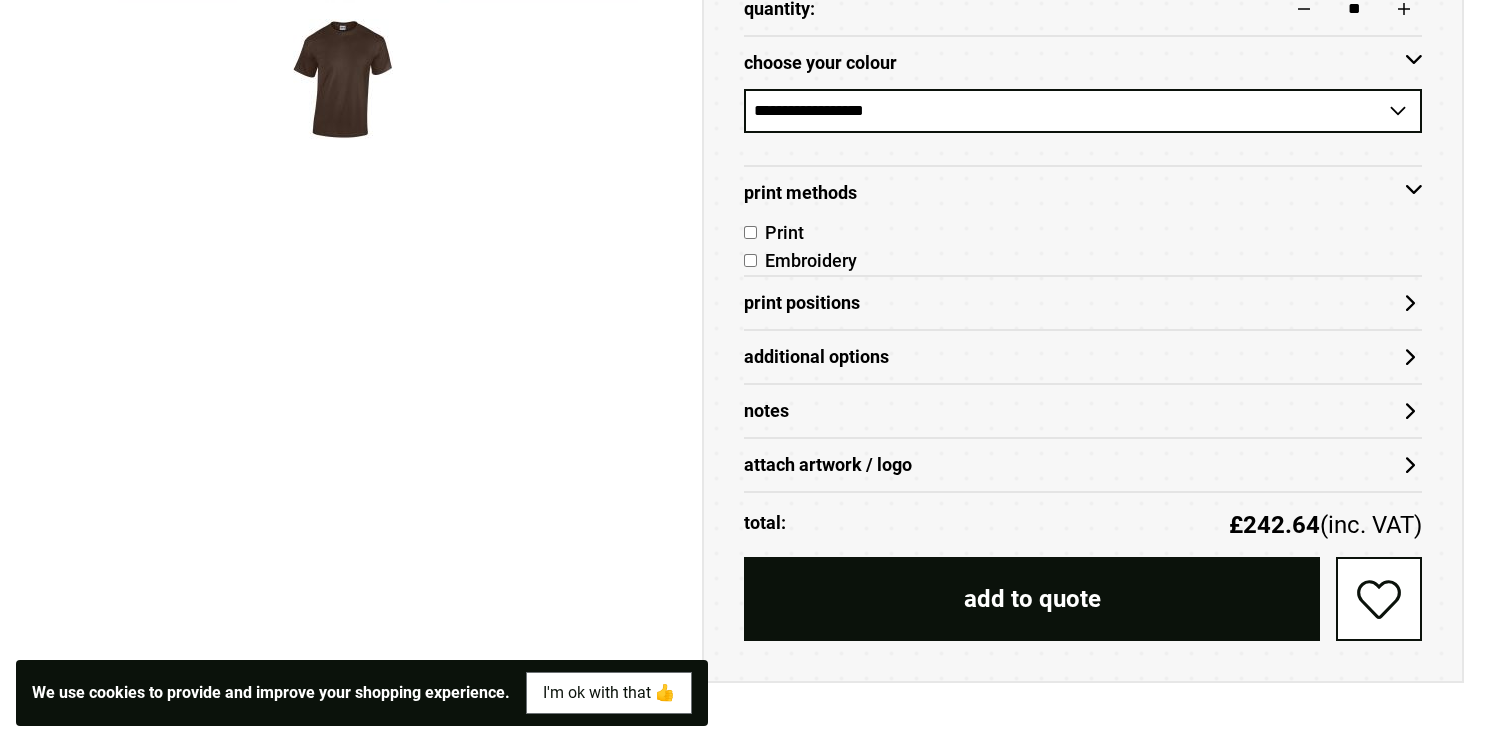 click on "Print Positions" at bounding box center (1083, 303) 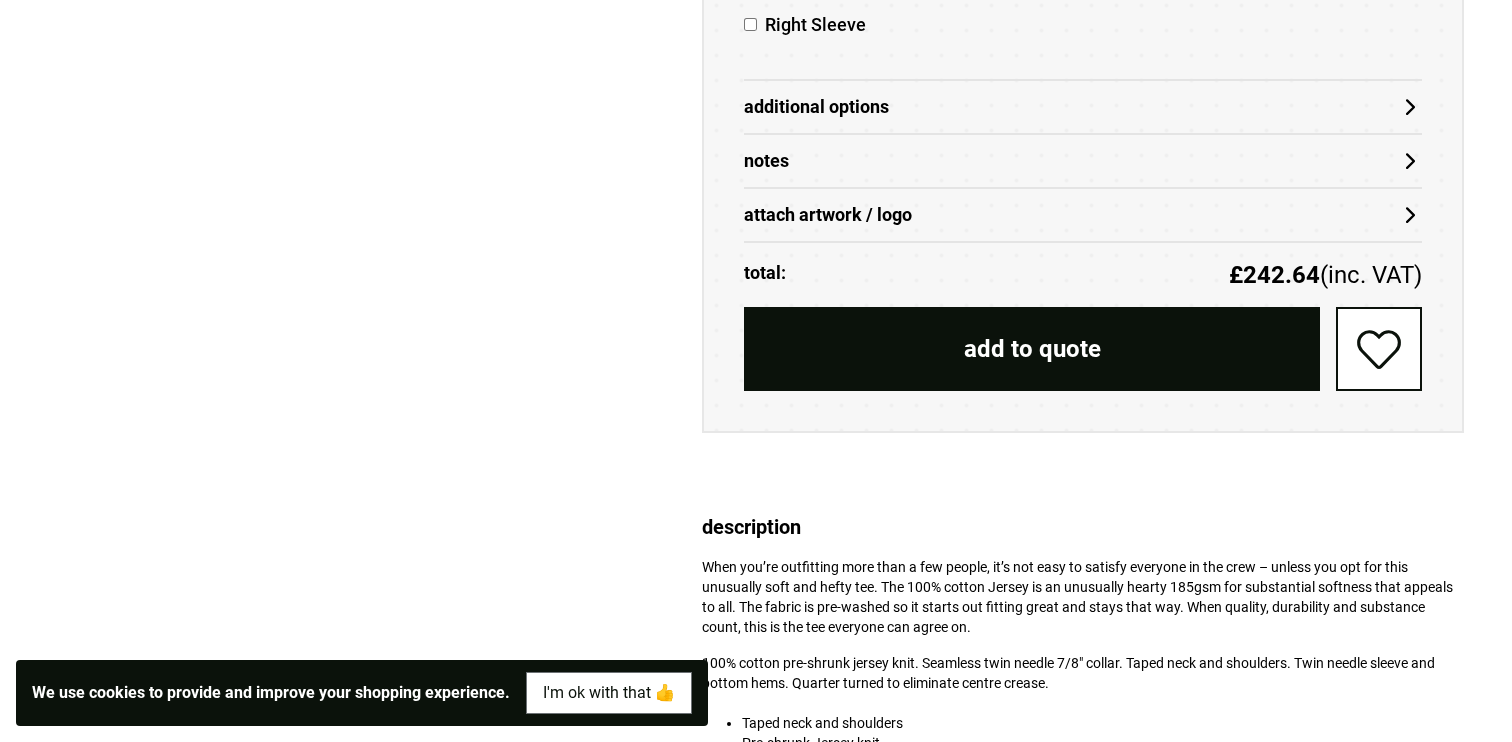 scroll, scrollTop: 1487, scrollLeft: 0, axis: vertical 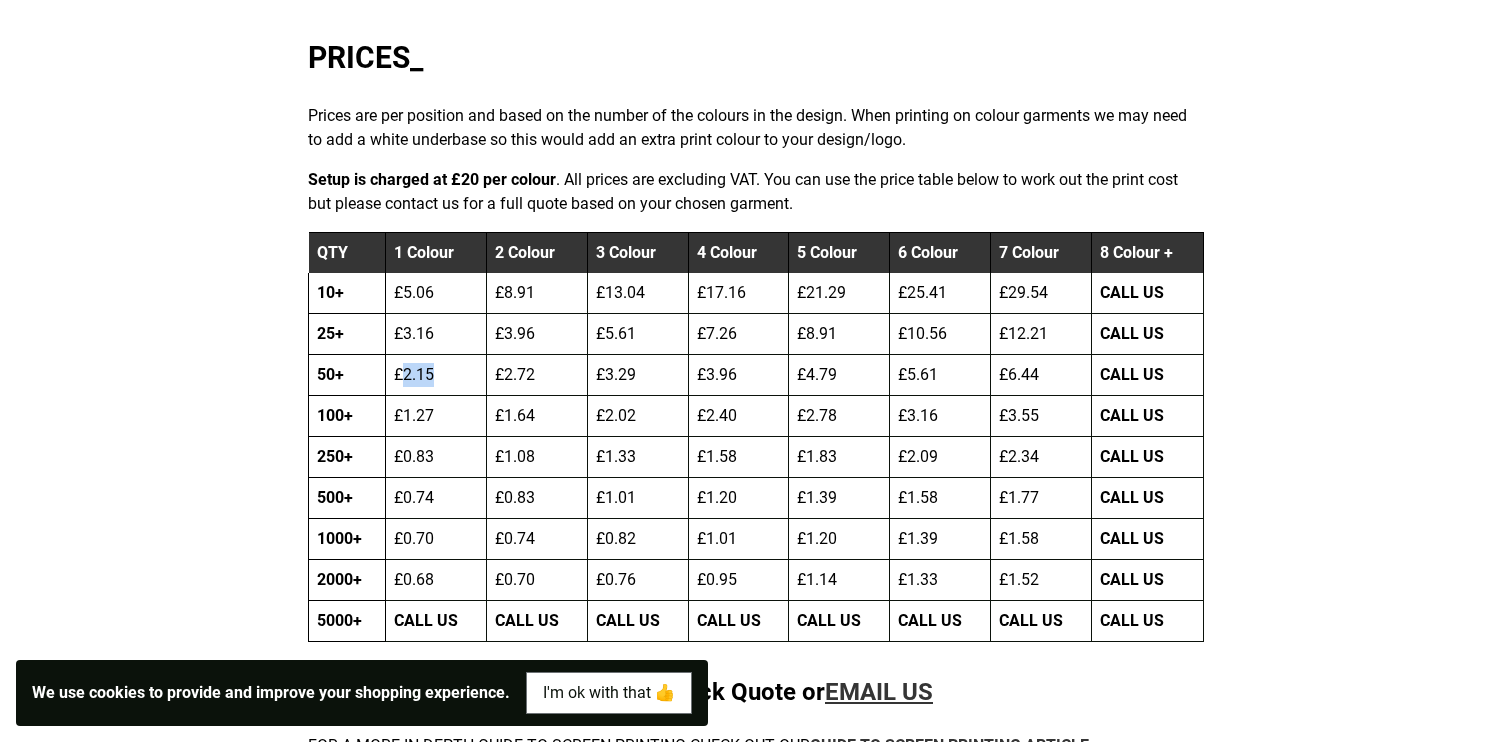 drag, startPoint x: 442, startPoint y: 378, endPoint x: 403, endPoint y: 377, distance: 39.012817 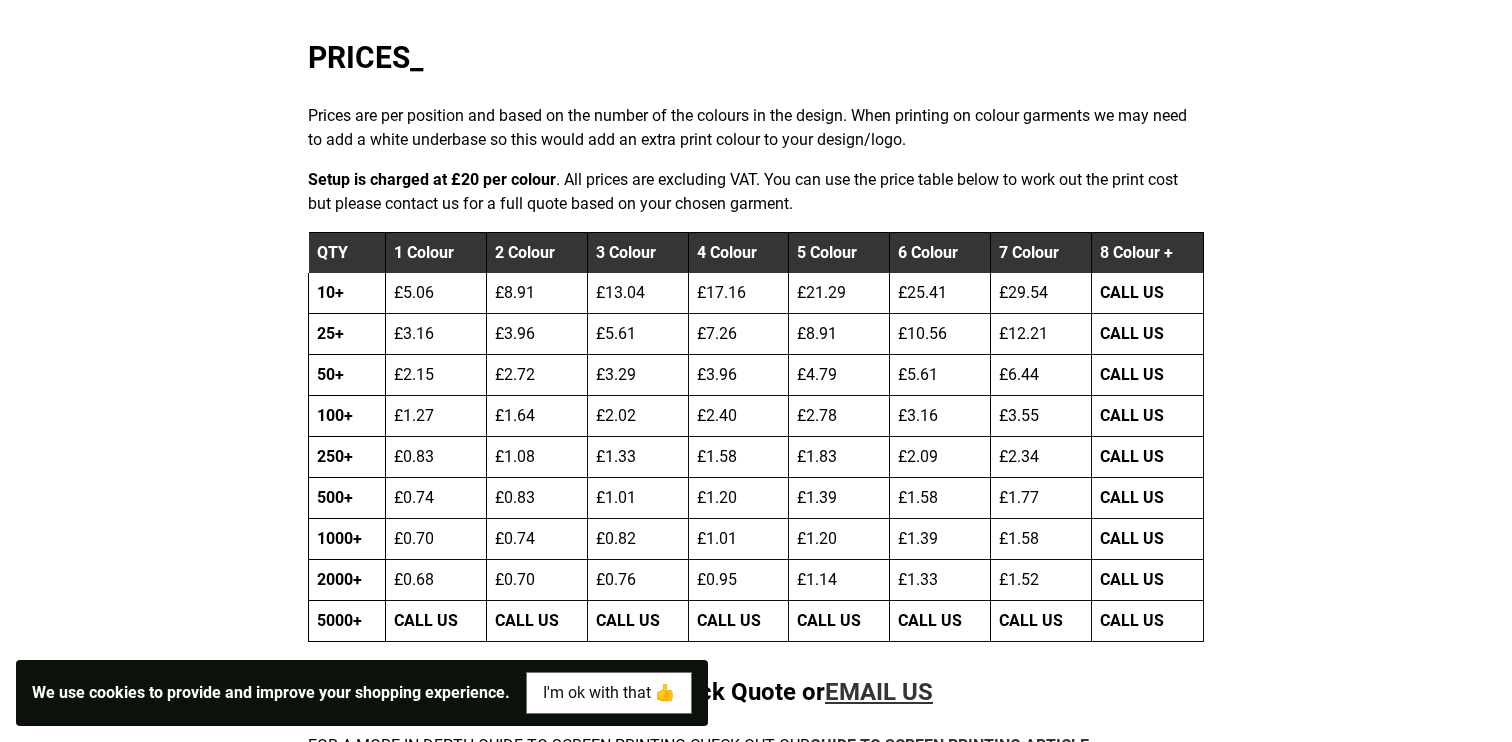 click on "At Custom Planet, we can screen print garments from 10 to 100000, whatever your requirements we can accomodate your specific needs.
We are experts in silk screen printing and textile printing, at Custom Planet we have clients nationally throughout the UK and internationally. Take advantage of our great prices and superb service.
HOW DOES IT WORK_
SCREEN PRINTING_  involves applying ink directly to a garment through a stencil (or screen) and the process is perfect for large runs of custom t-shirts, hoodies or sweatshirts.
SCREEN PRINTED CLOTHING_  is known for longevity and colour vibrancy and here at Custom Planet we can create a number of effects, including metallics, foiling, printed neck labels and more.
PRICES_
Prices are per position and based on the number of the colours in the design. When printing on colour garments we may need to add a white underbase so this would add an extra print colour to your design/logo.
QTY 1 Colour 2 Colour" at bounding box center (756, 152) 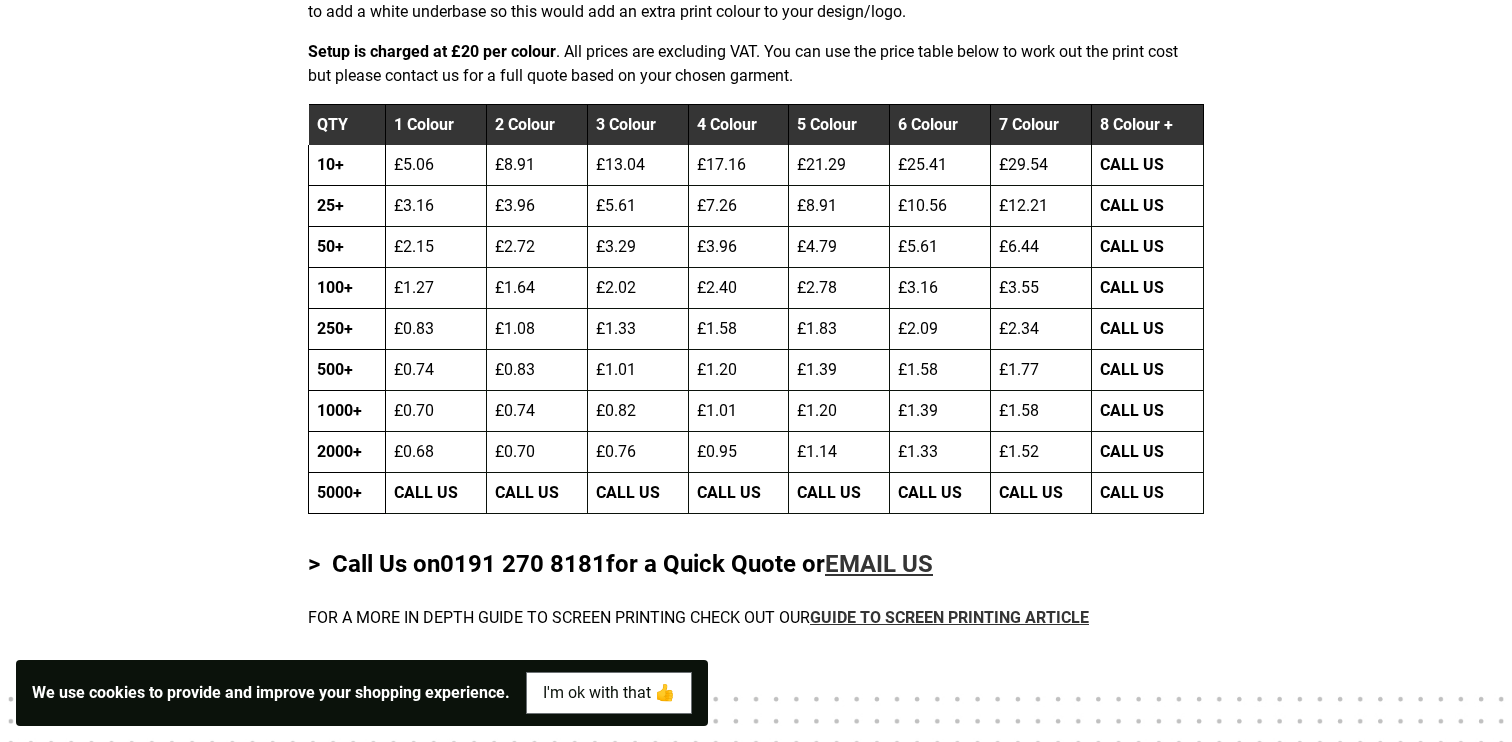 scroll, scrollTop: 1402, scrollLeft: 0, axis: vertical 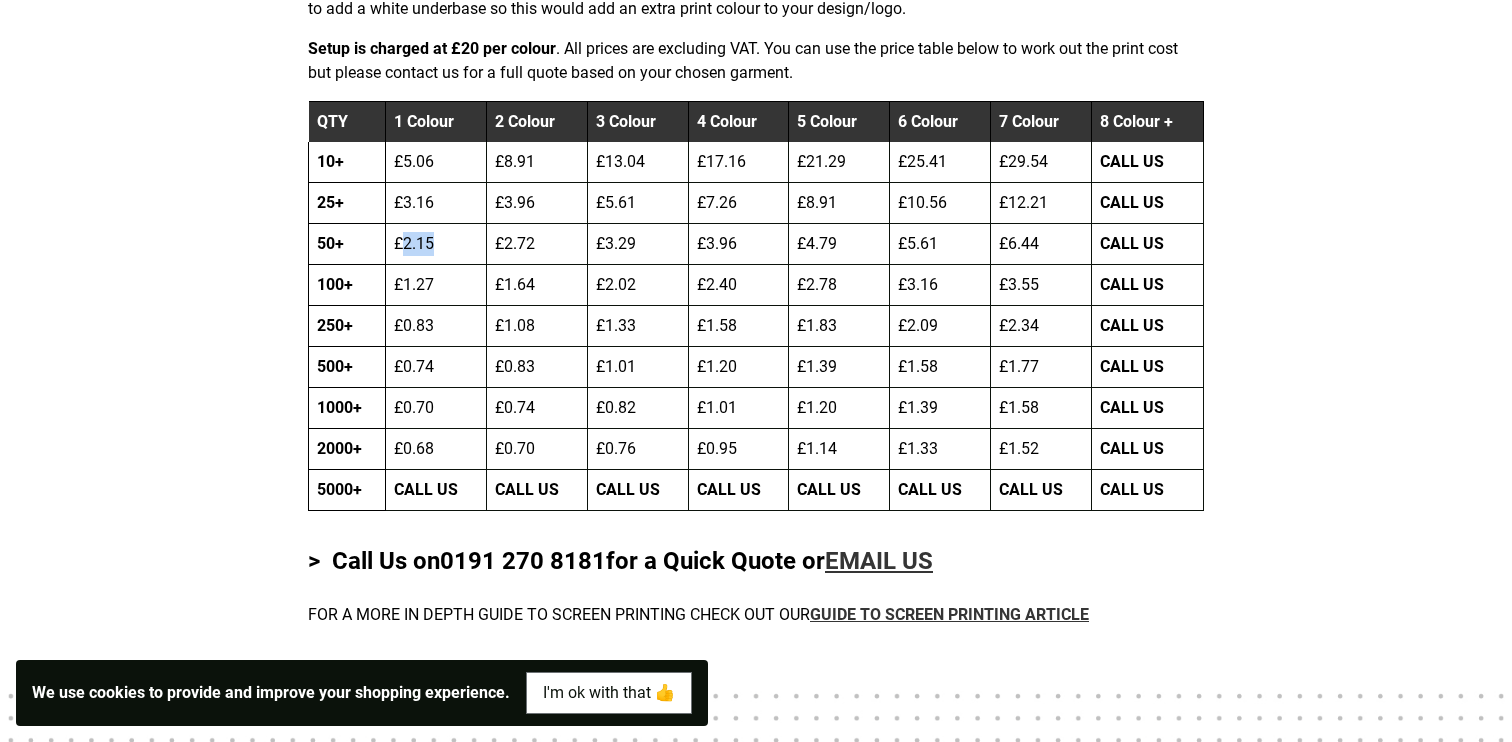 drag, startPoint x: 445, startPoint y: 244, endPoint x: 404, endPoint y: 243, distance: 41.01219 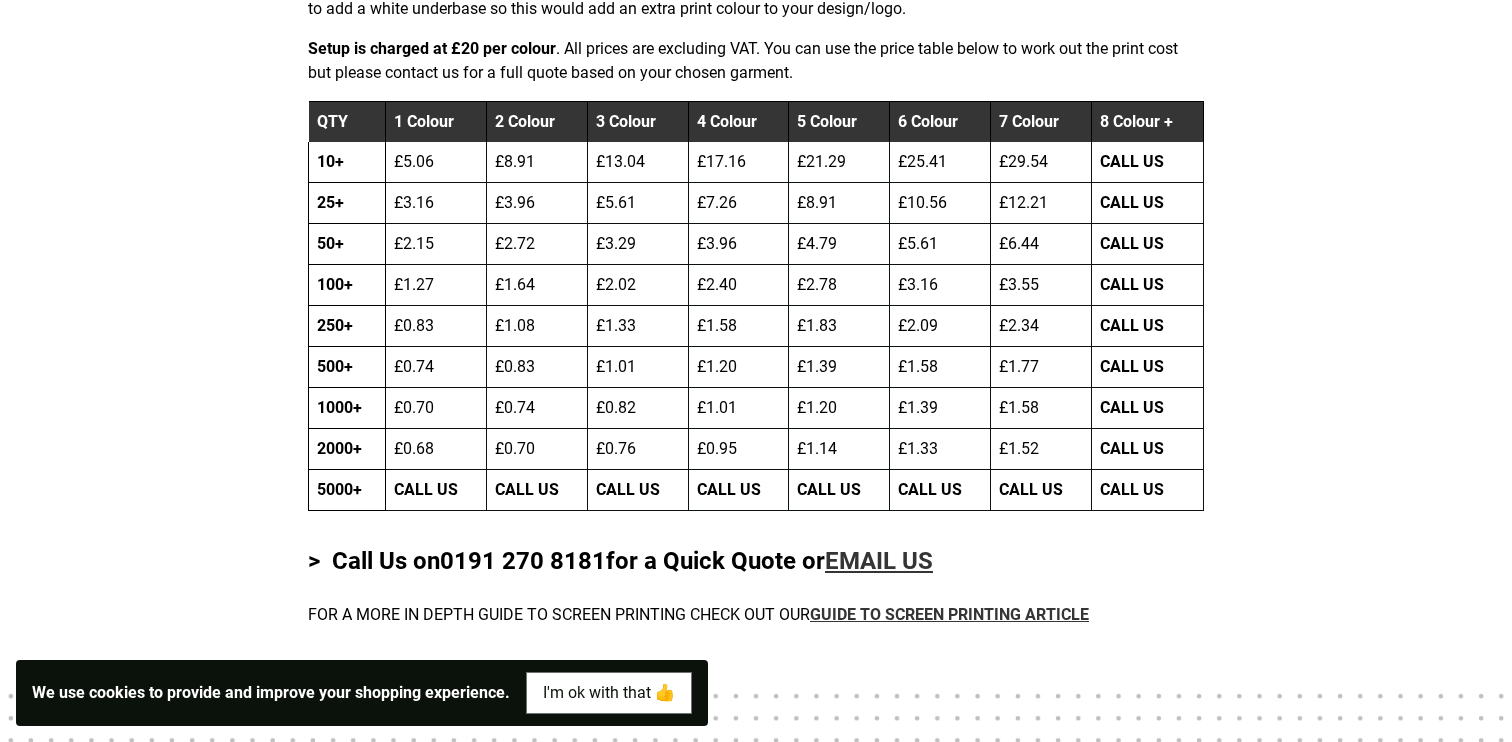 click on "At Custom Planet, we can screen print garments from 10 to 100000, whatever your requirements we can accomodate your specific needs.
We are experts in silk screen printing and textile printing, at Custom Planet we have clients nationally throughout the UK and internationally. Take advantage of our great prices and superb service.
HOW DOES IT WORK_
SCREEN PRINTING_  involves applying ink directly to a garment through a stencil (or screen) and the process is perfect for large runs of custom t-shirts, hoodies or sweatshirts.
SCREEN PRINTED CLOTHING_  is known for longevity and colour vibrancy and here at Custom Planet we can create a number of effects, including metallics, foiling, printed neck labels and more.
PRICES_
Prices are per position and based on the number of the colours in the design. When printing on colour garments we may need to add a white underbase so this would add an extra print colour to your design/logo.
QTY 1 Colour 2 Colour" at bounding box center (756, 21) 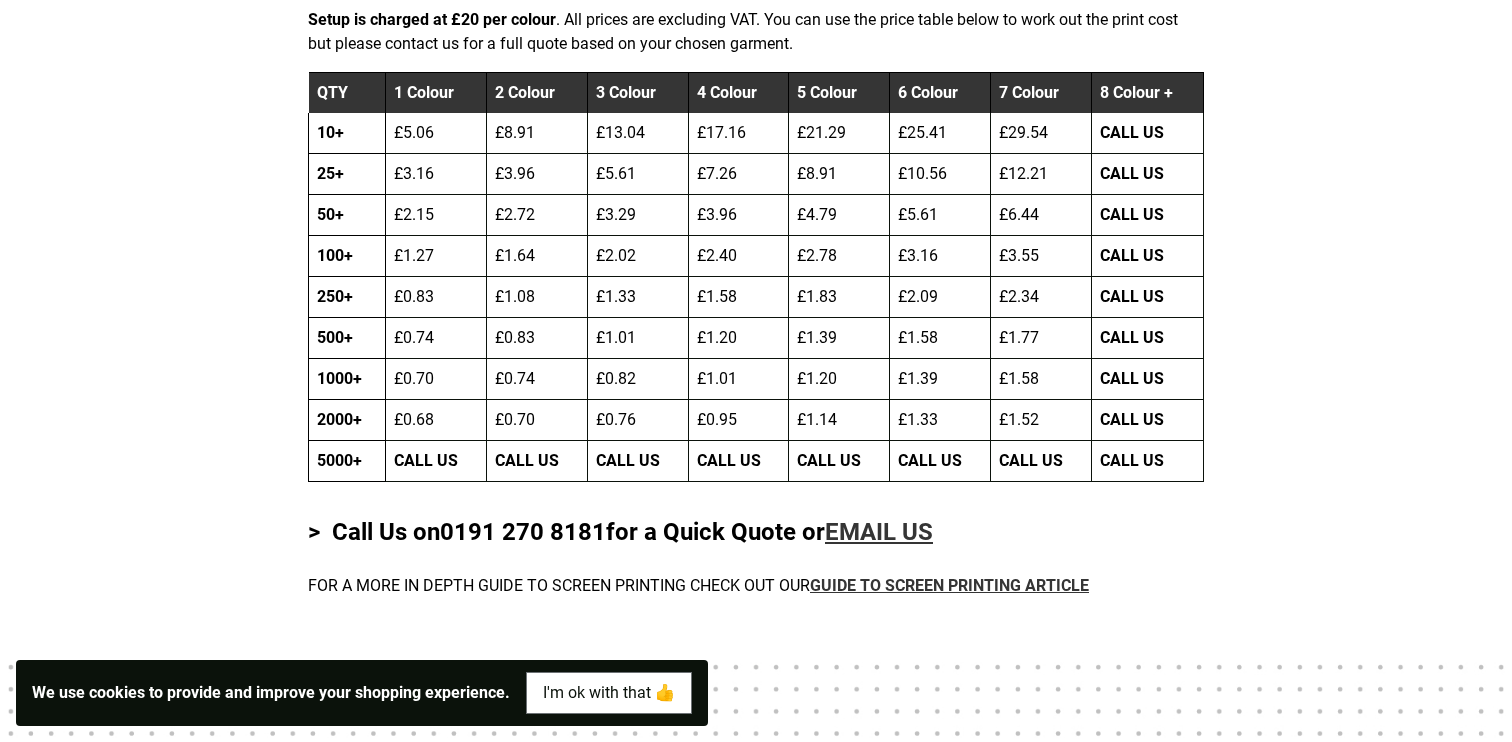 scroll, scrollTop: 1453, scrollLeft: 0, axis: vertical 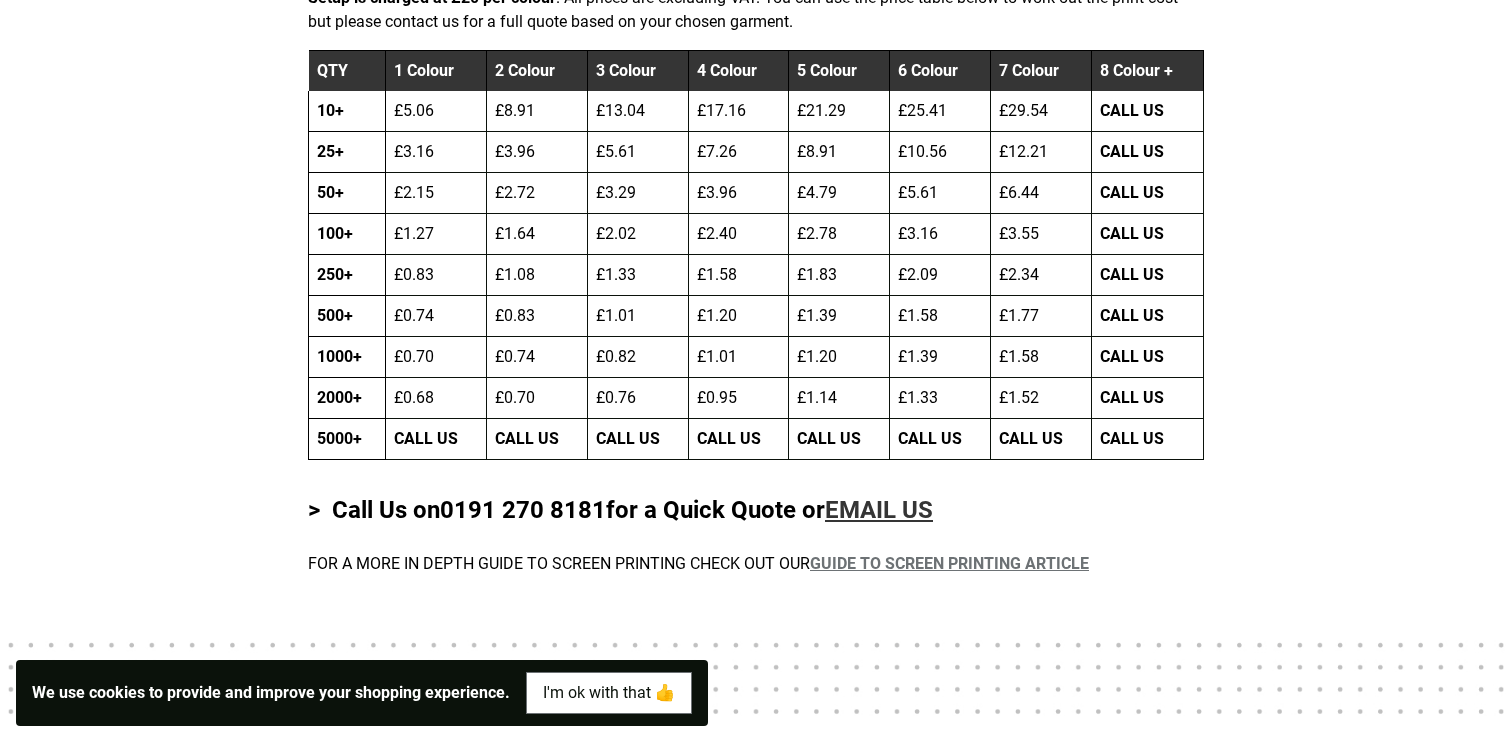 click on "GUIDE TO SCREEN PRINTING ARTICLE" at bounding box center (949, 563) 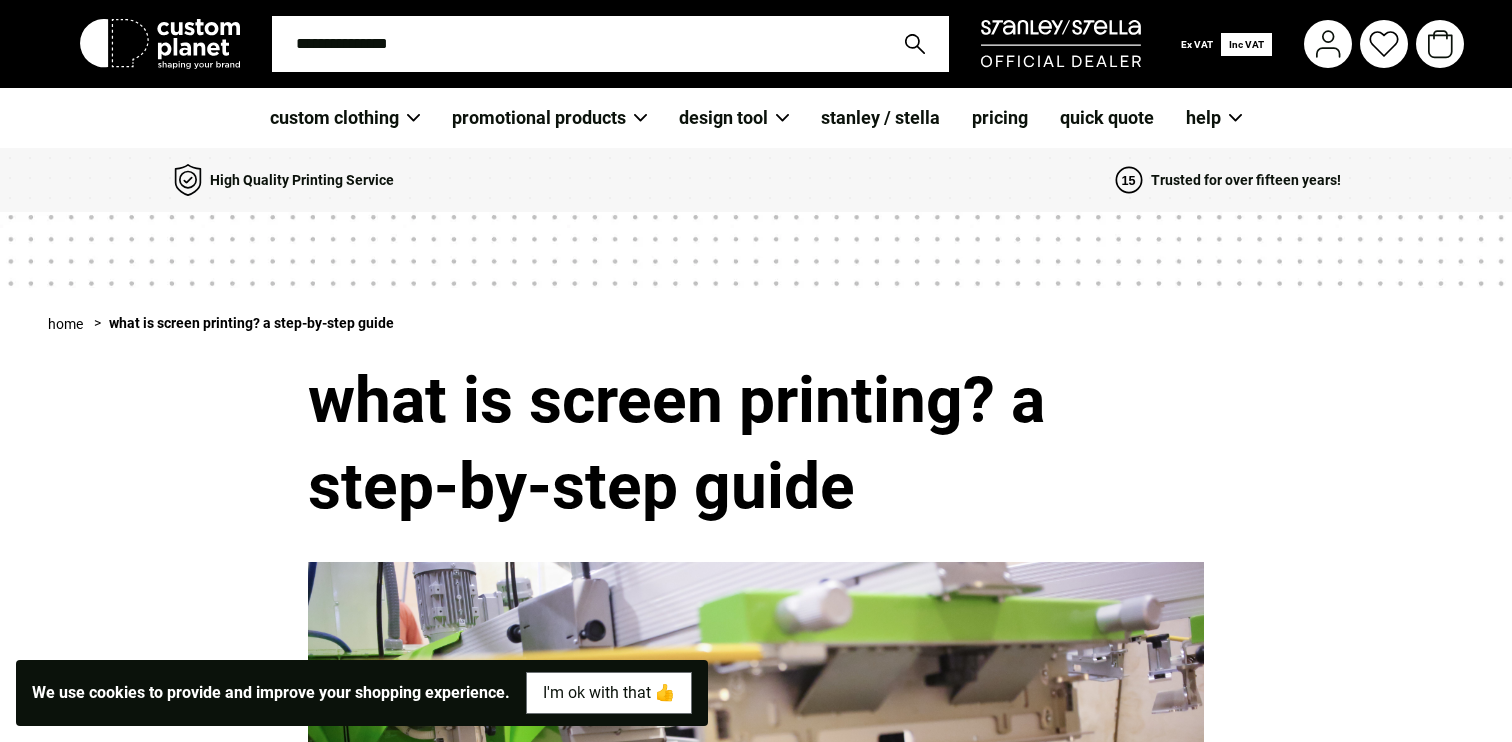 scroll, scrollTop: 0, scrollLeft: 0, axis: both 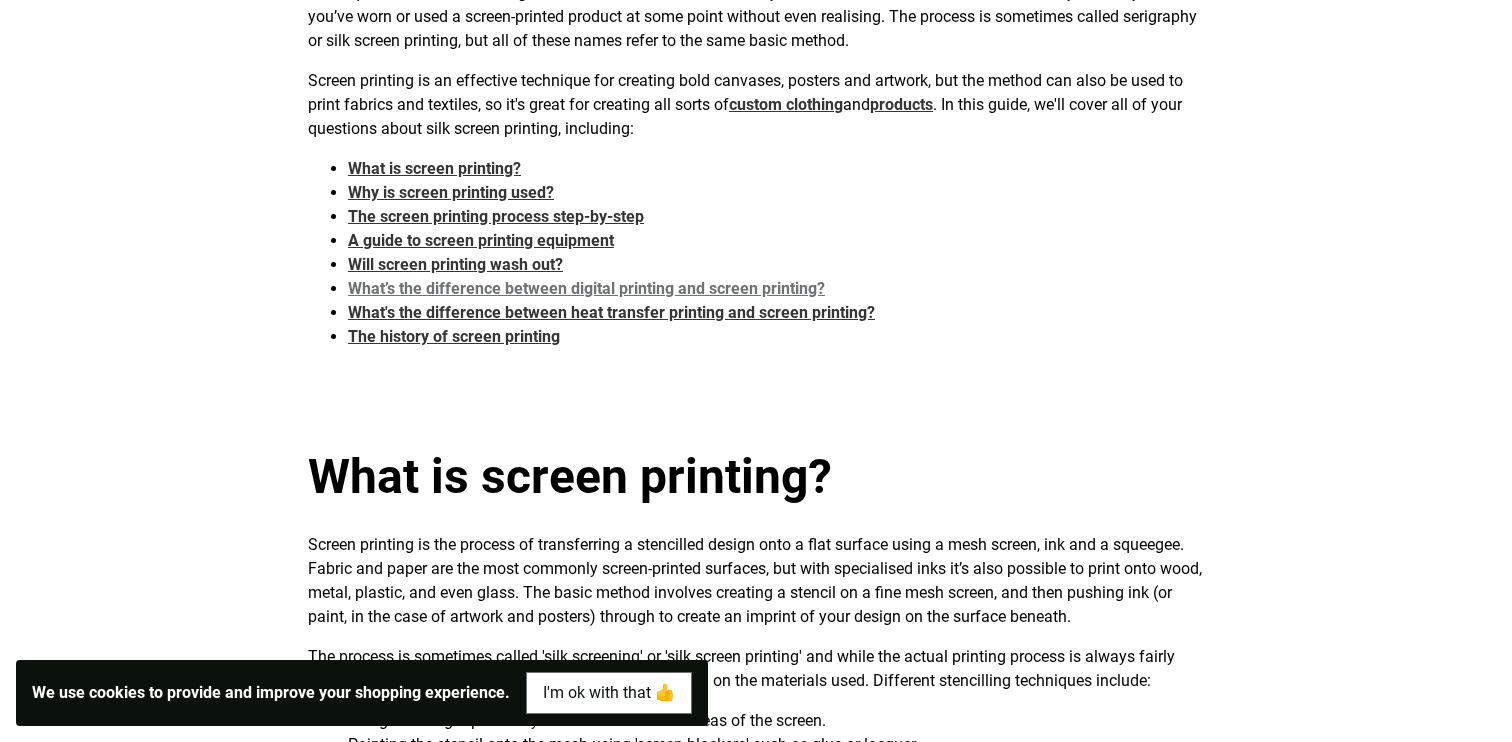 click on "What’s the difference between digital printing and screen printing?" at bounding box center [586, 288] 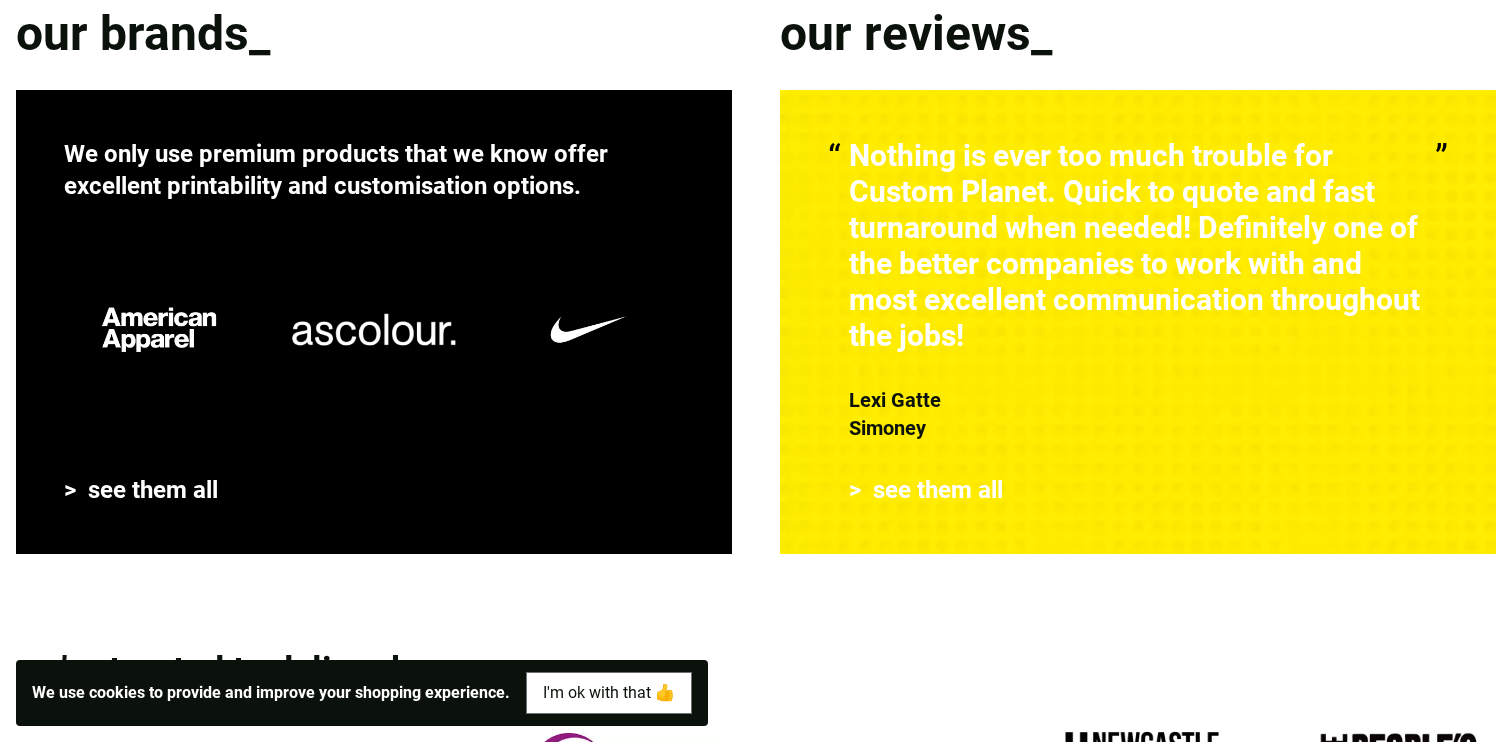 scroll, scrollTop: 8193, scrollLeft: 0, axis: vertical 